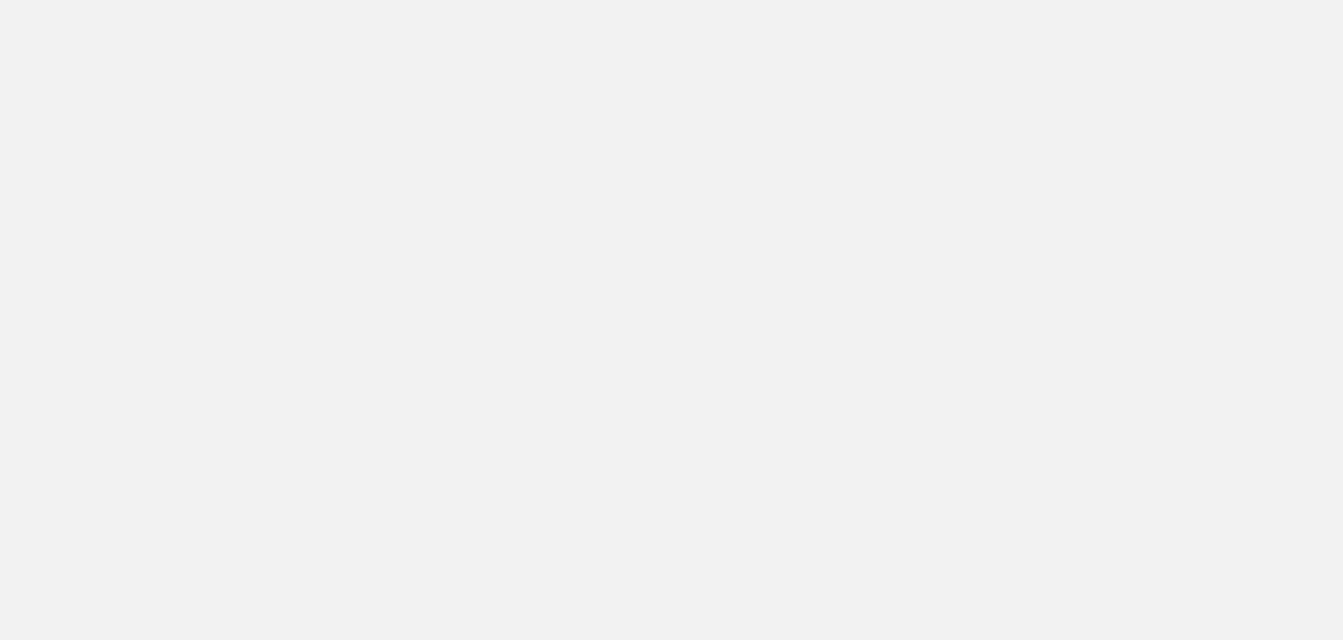scroll, scrollTop: 0, scrollLeft: 0, axis: both 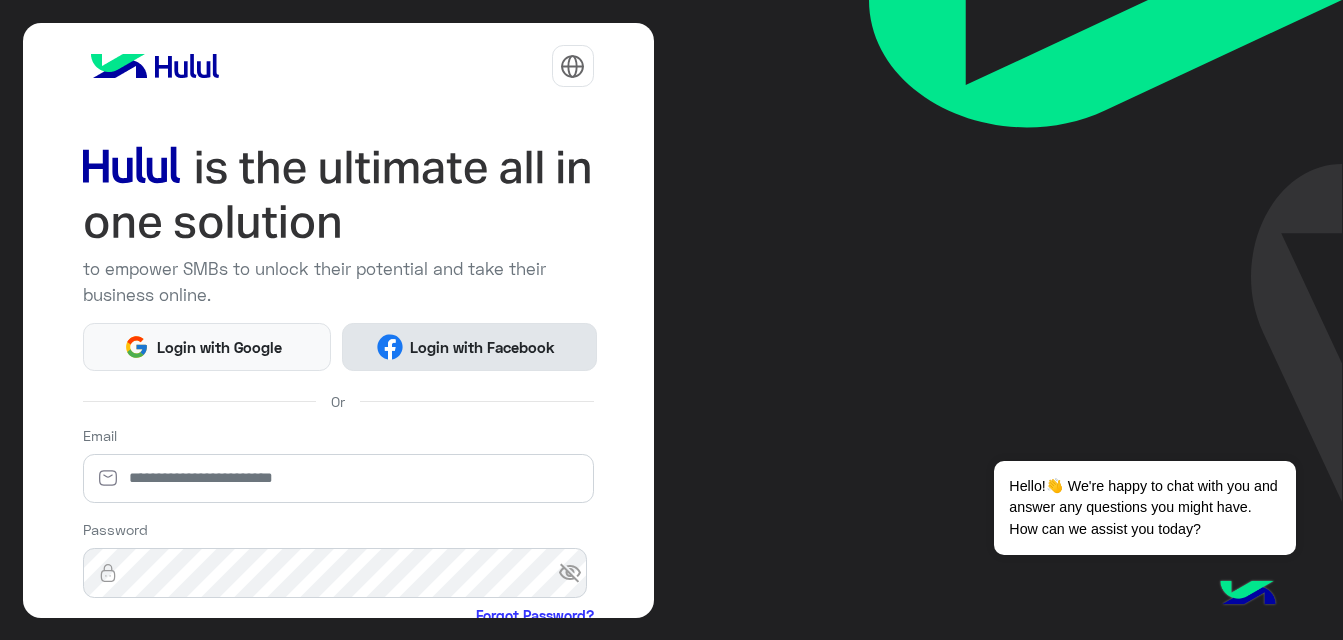 click on "Login with Facebook" 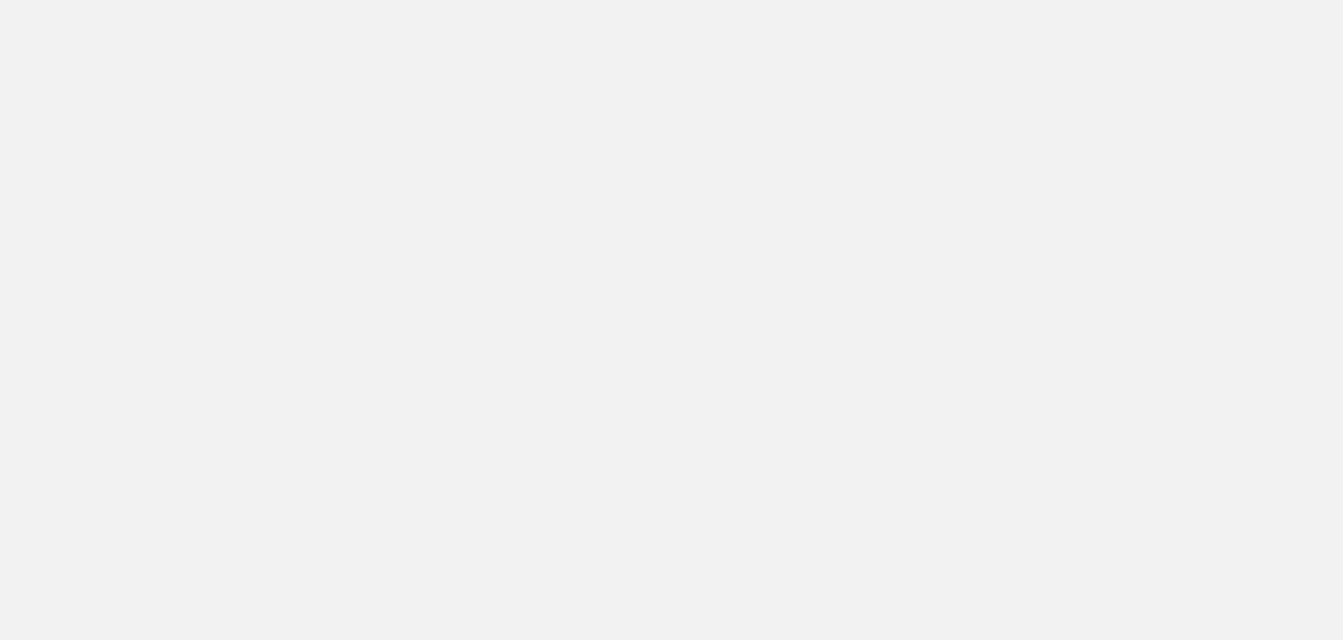 scroll, scrollTop: 0, scrollLeft: 0, axis: both 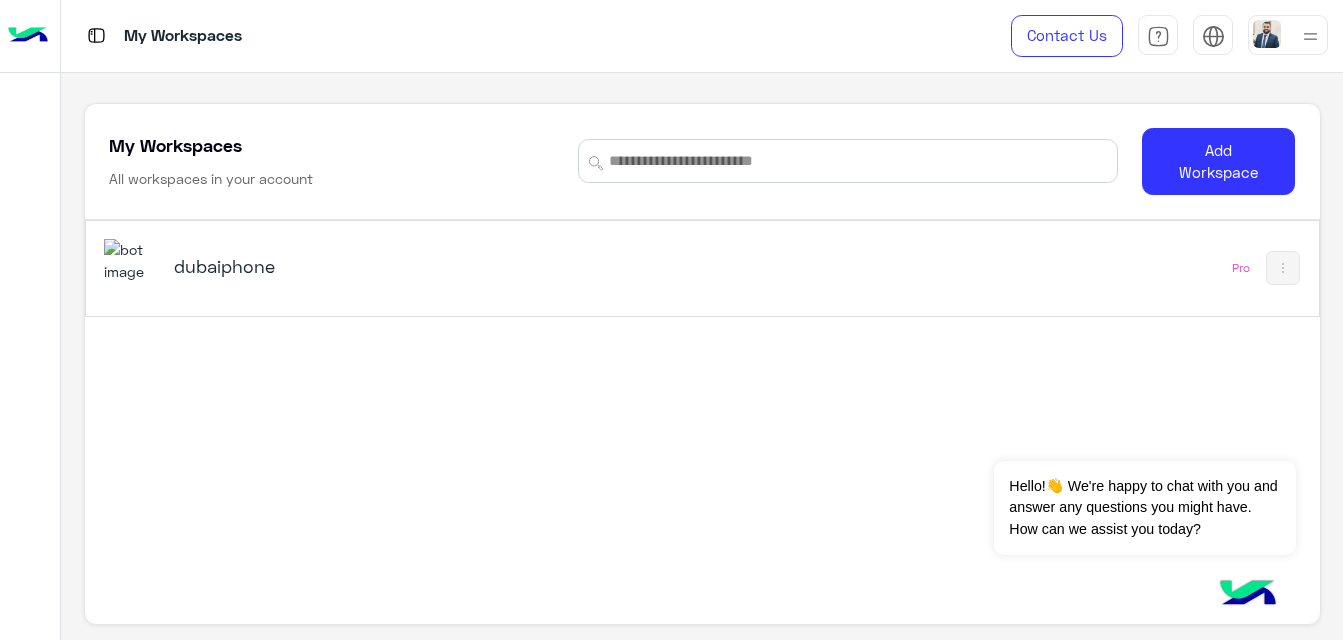 click on "dubaiphone" at bounding box center (389, 266) 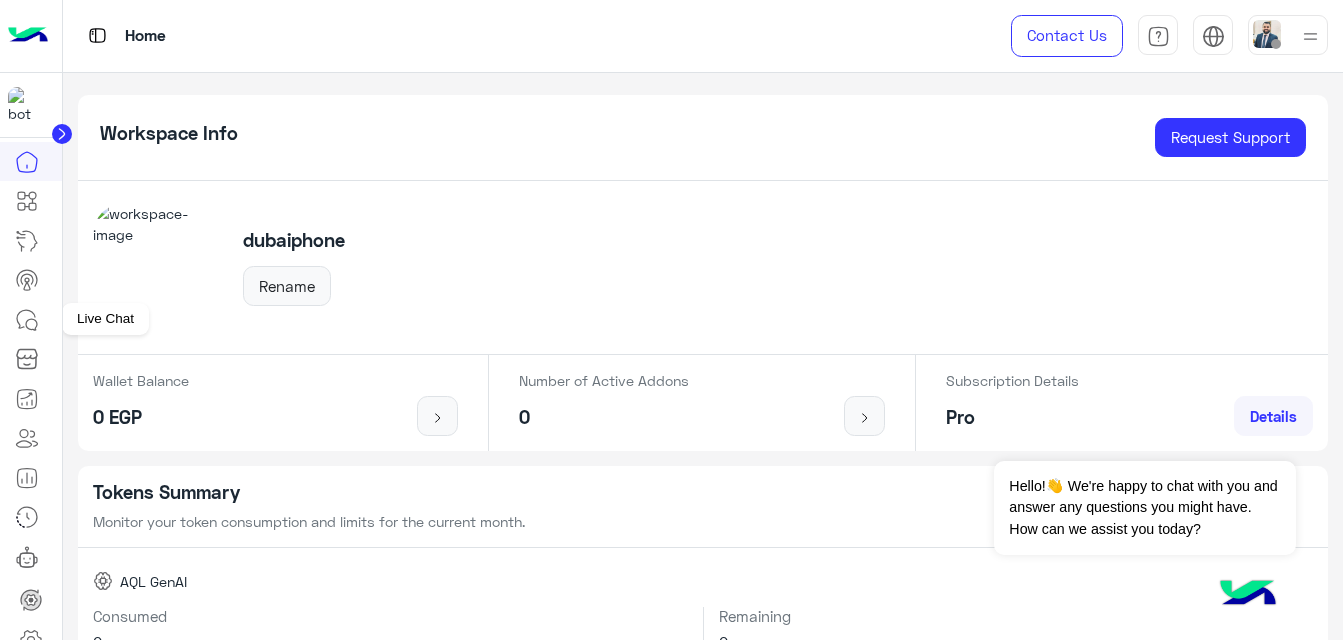 click 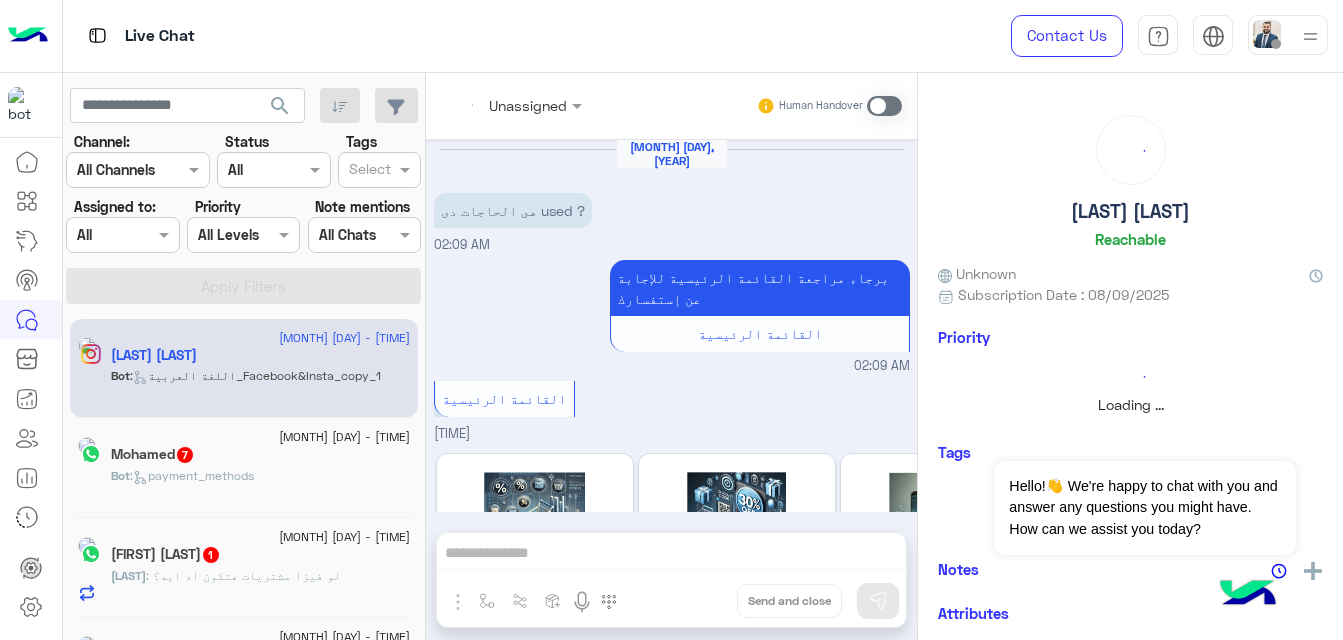 scroll, scrollTop: 181, scrollLeft: 0, axis: vertical 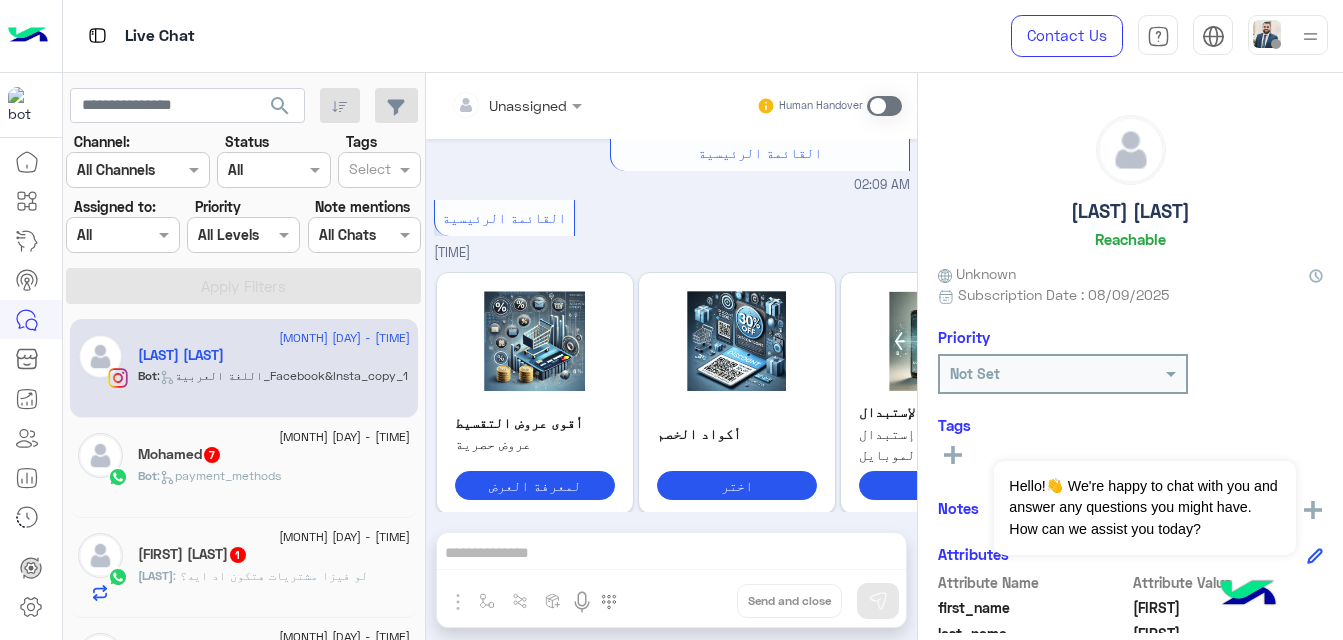 click at bounding box center (122, 234) 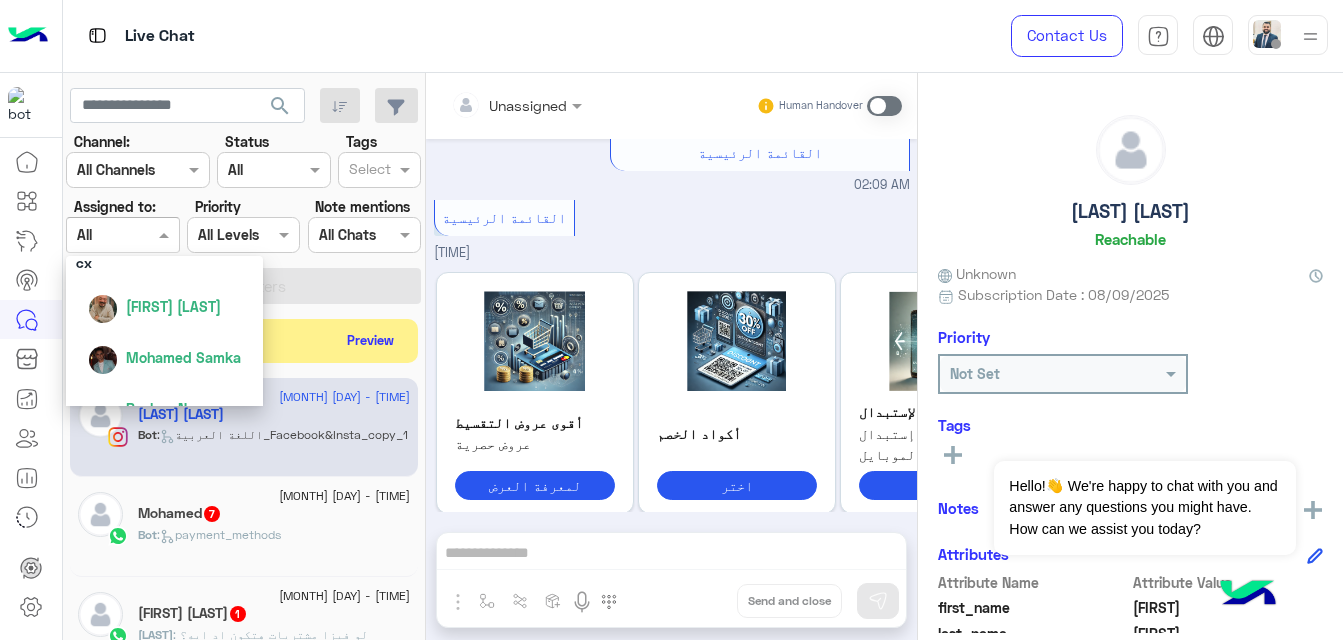 scroll, scrollTop: 203, scrollLeft: 0, axis: vertical 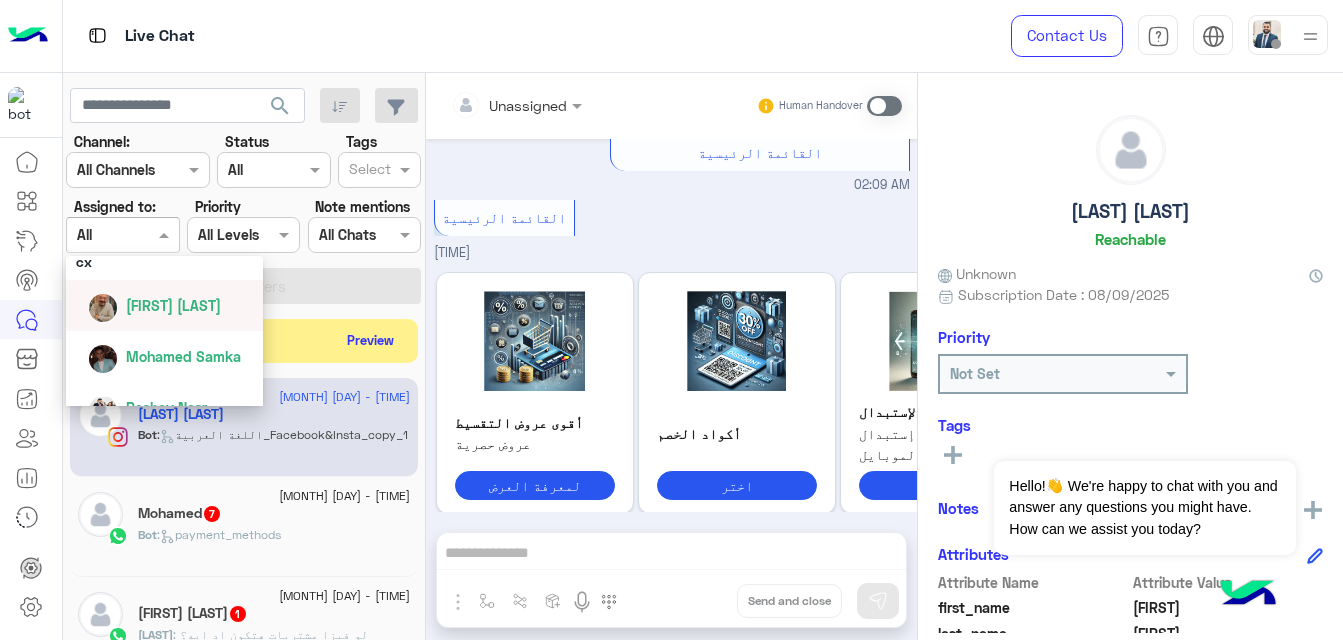 click on "[FIRST] [LAST]" at bounding box center [173, 305] 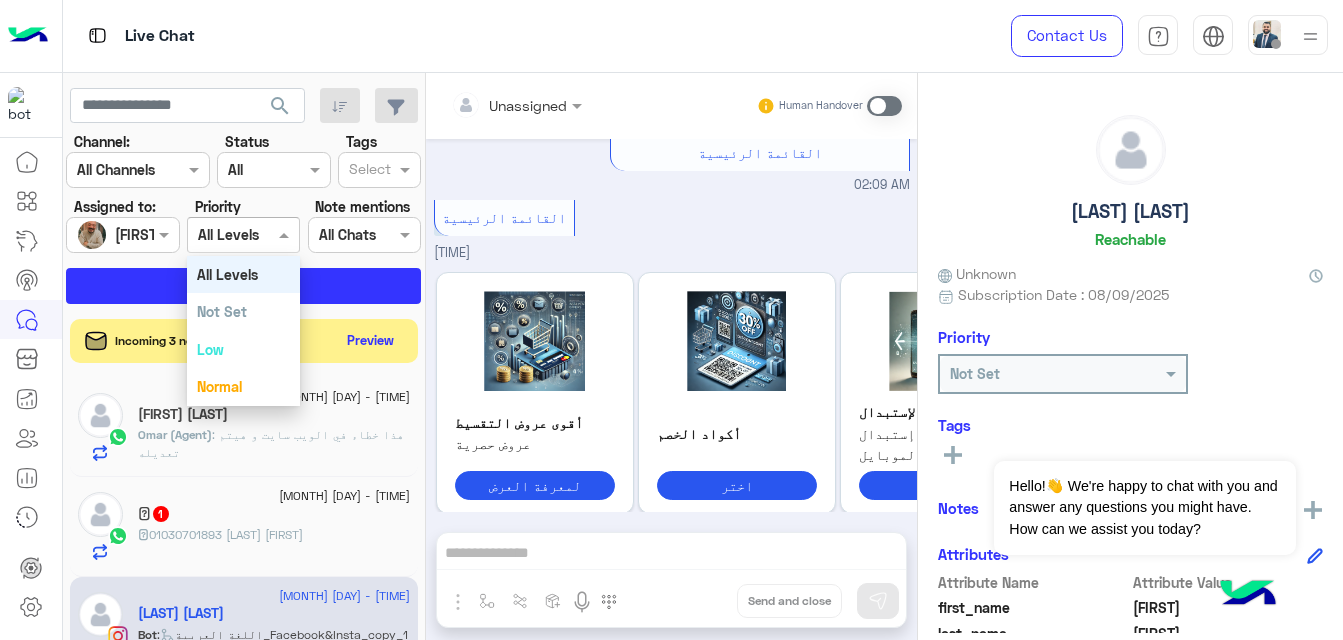 click at bounding box center [243, 234] 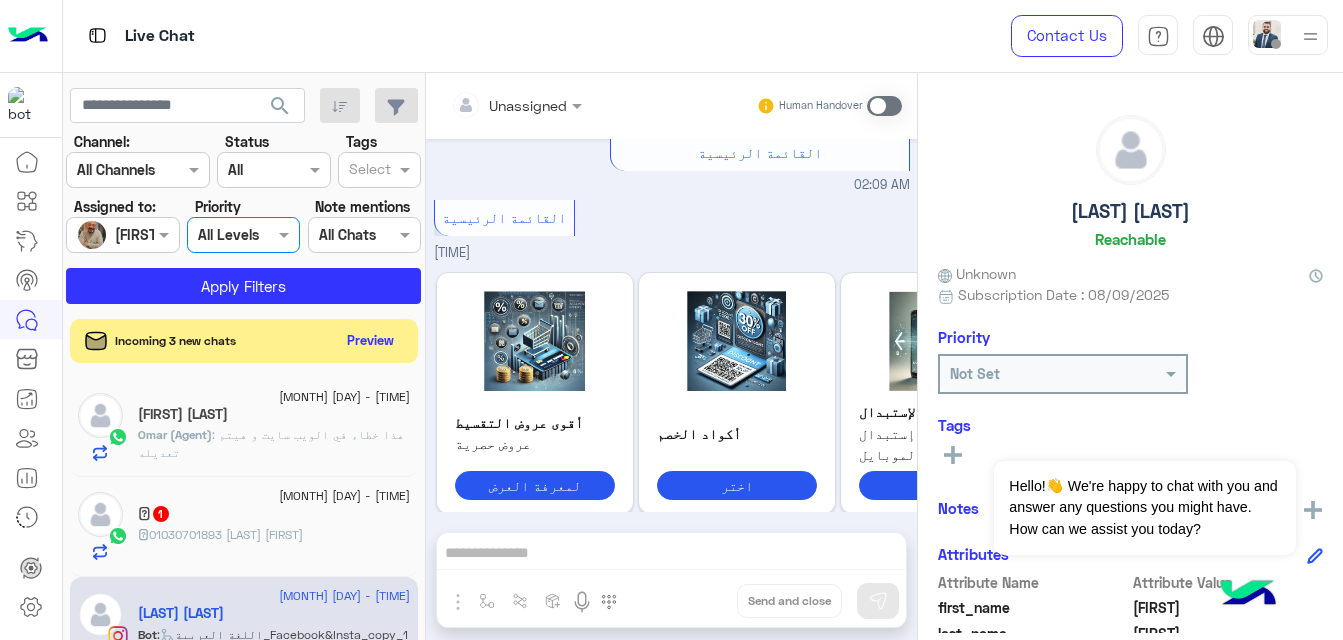 click at bounding box center [243, 234] 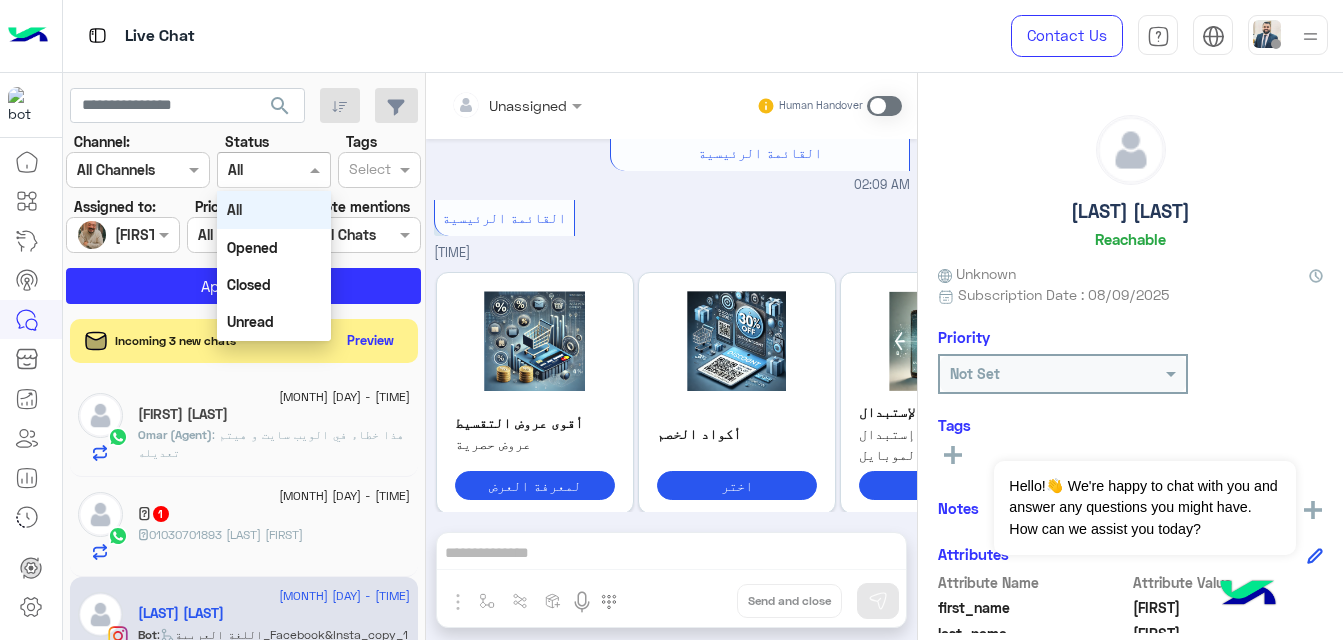 click at bounding box center [273, 169] 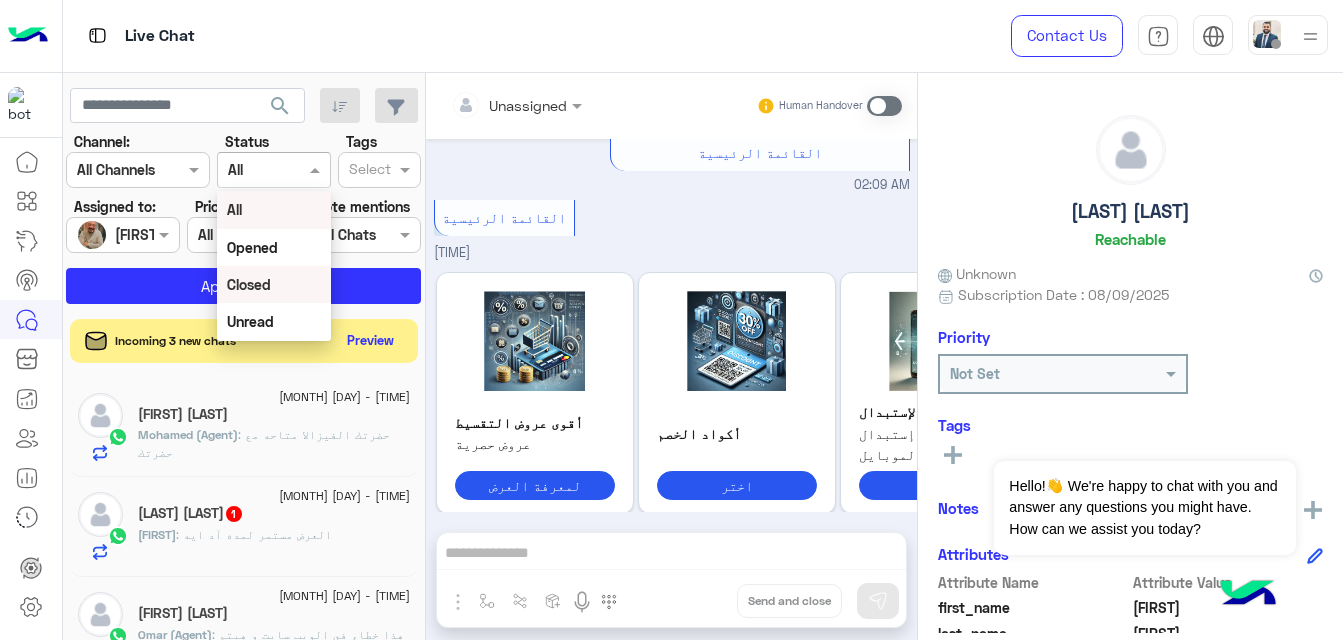 click on "Closed" at bounding box center [249, 284] 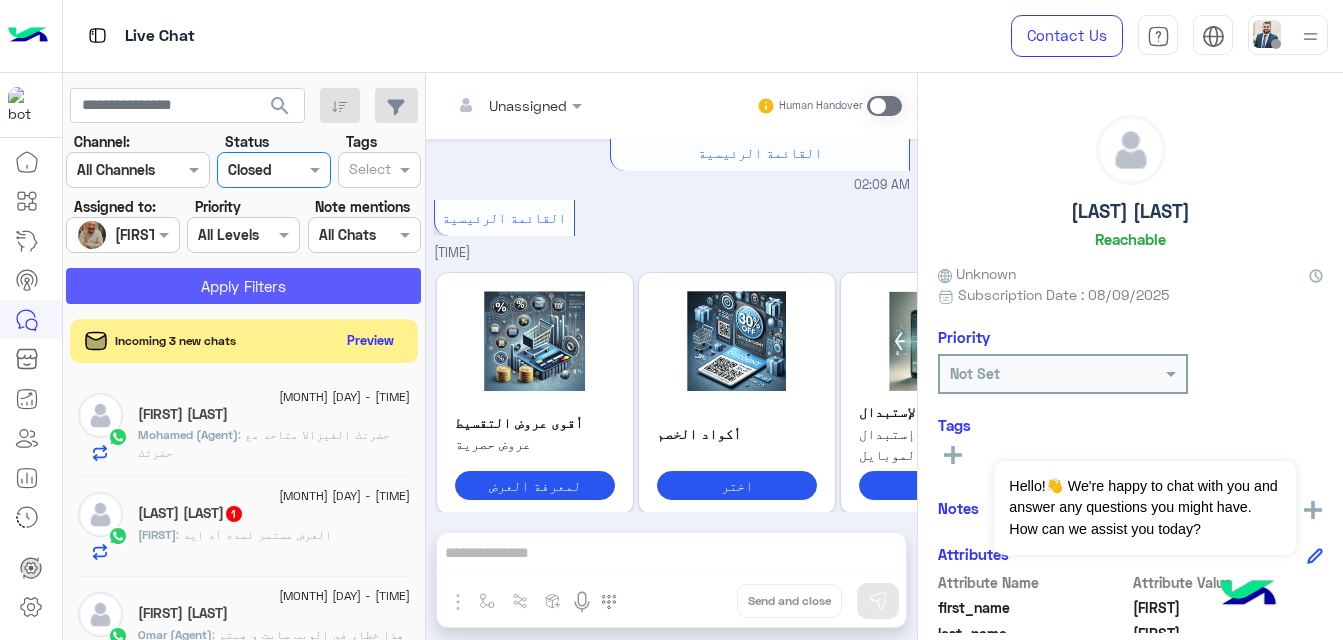 click on "Apply Filters" 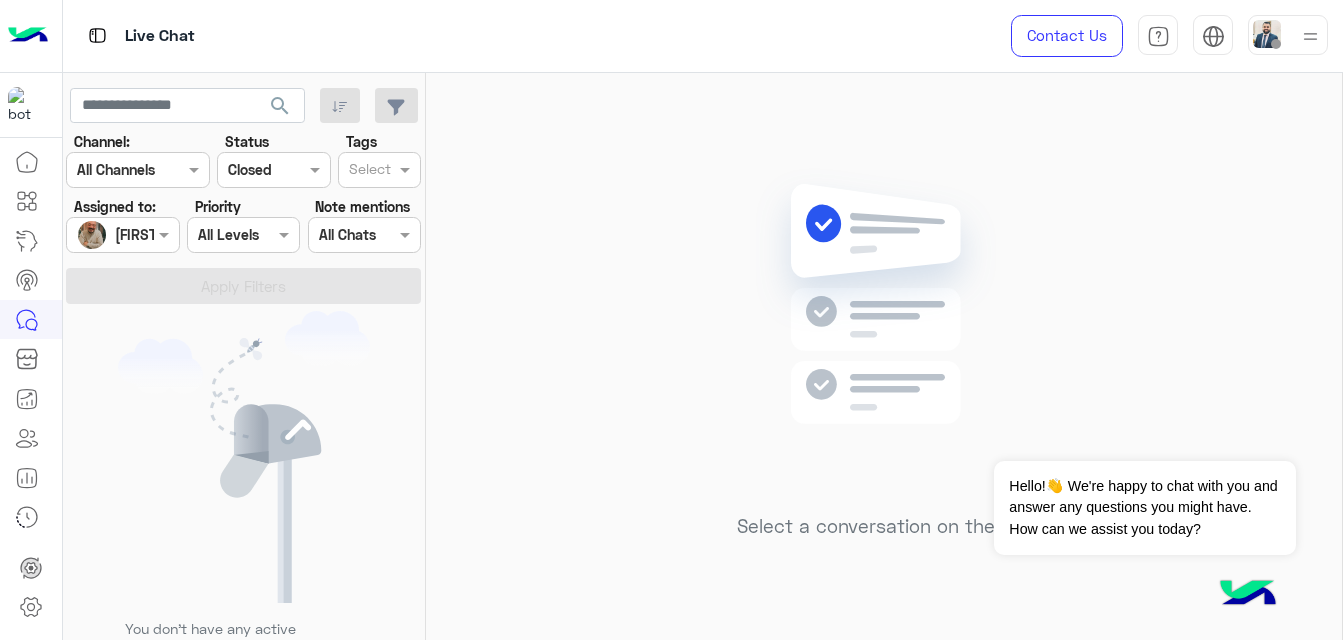 click at bounding box center (113, 170) 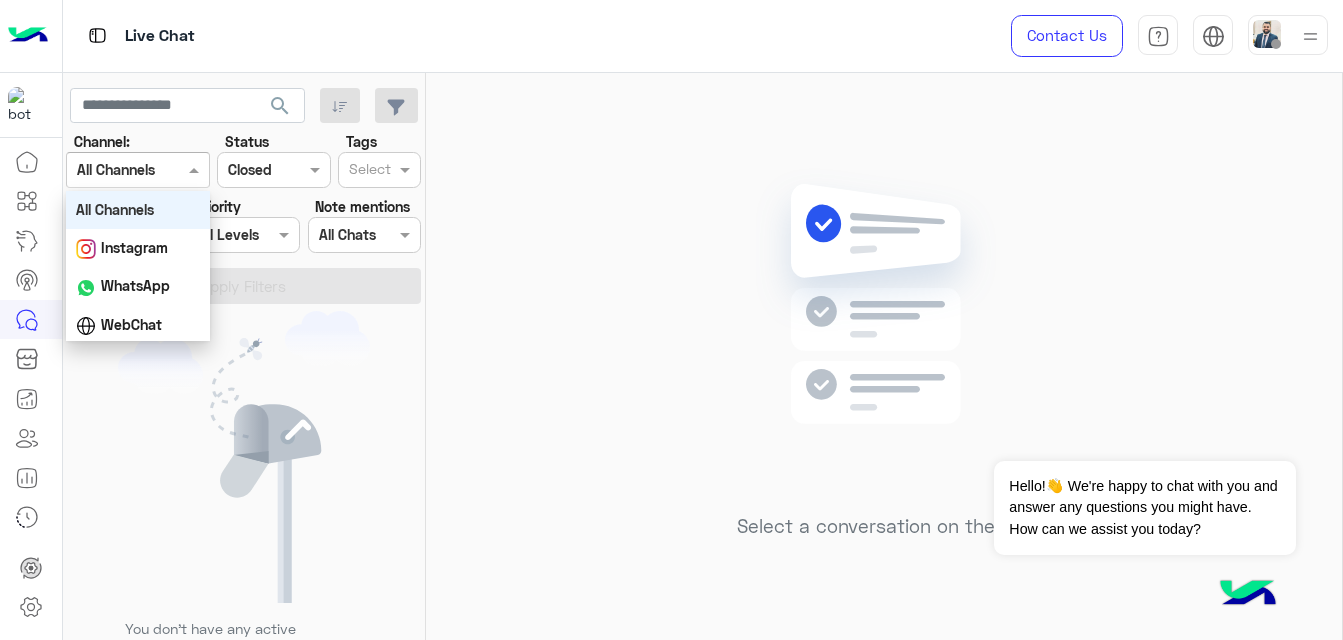 click at bounding box center [113, 170] 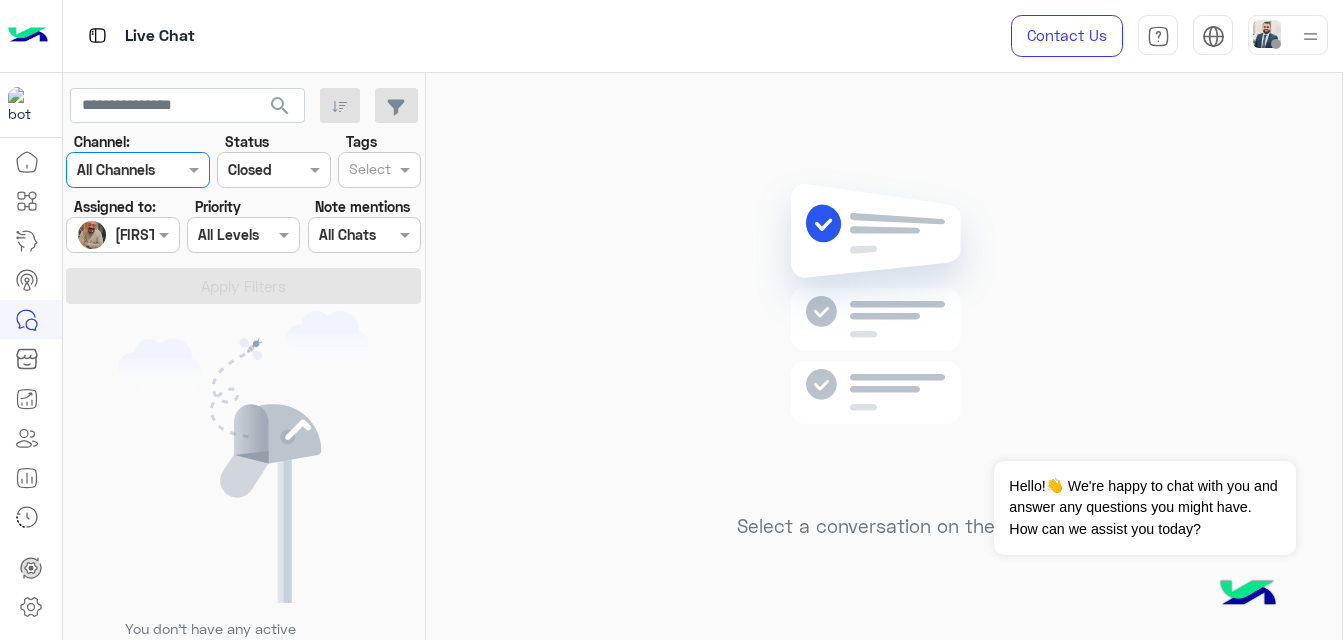 click on "[FIRST] [LAST]" at bounding box center [115, 235] 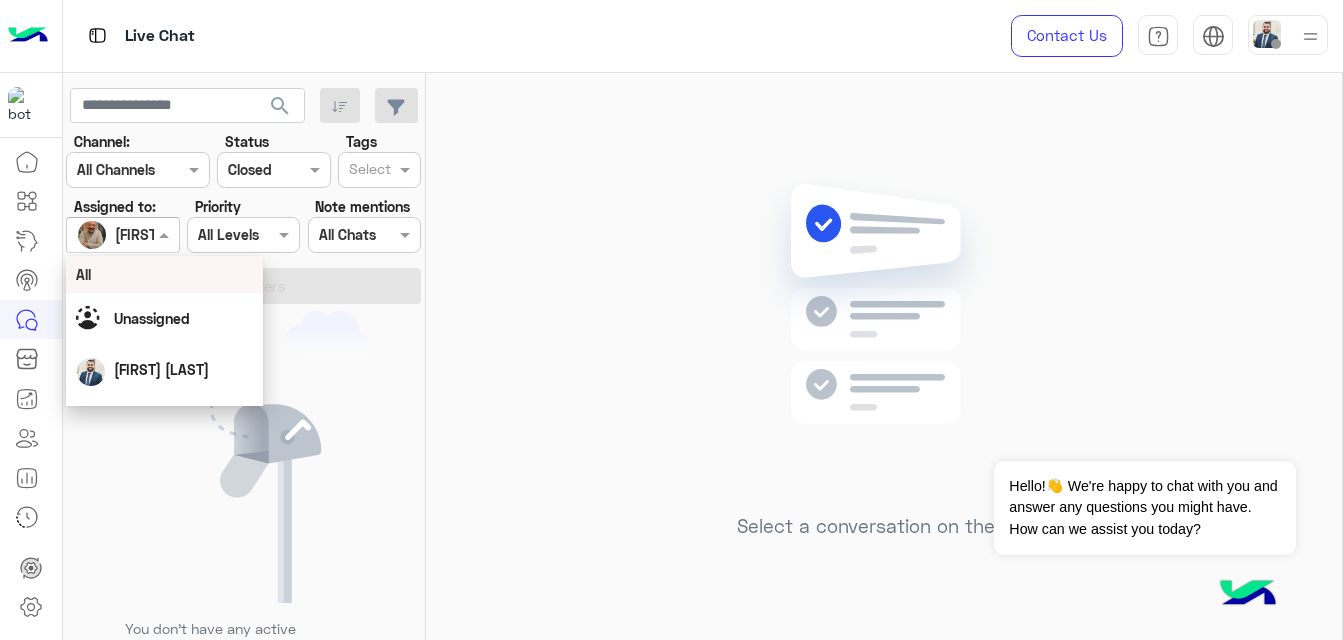 click on "All" at bounding box center (164, 274) 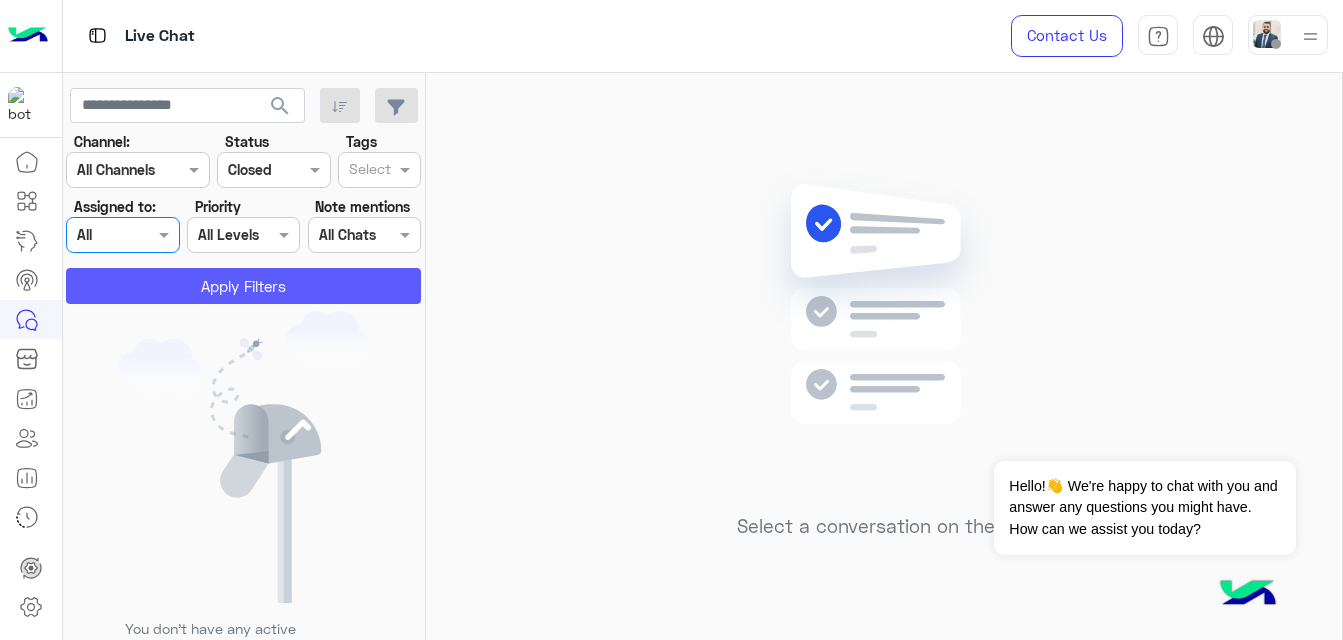click on "Apply Filters" 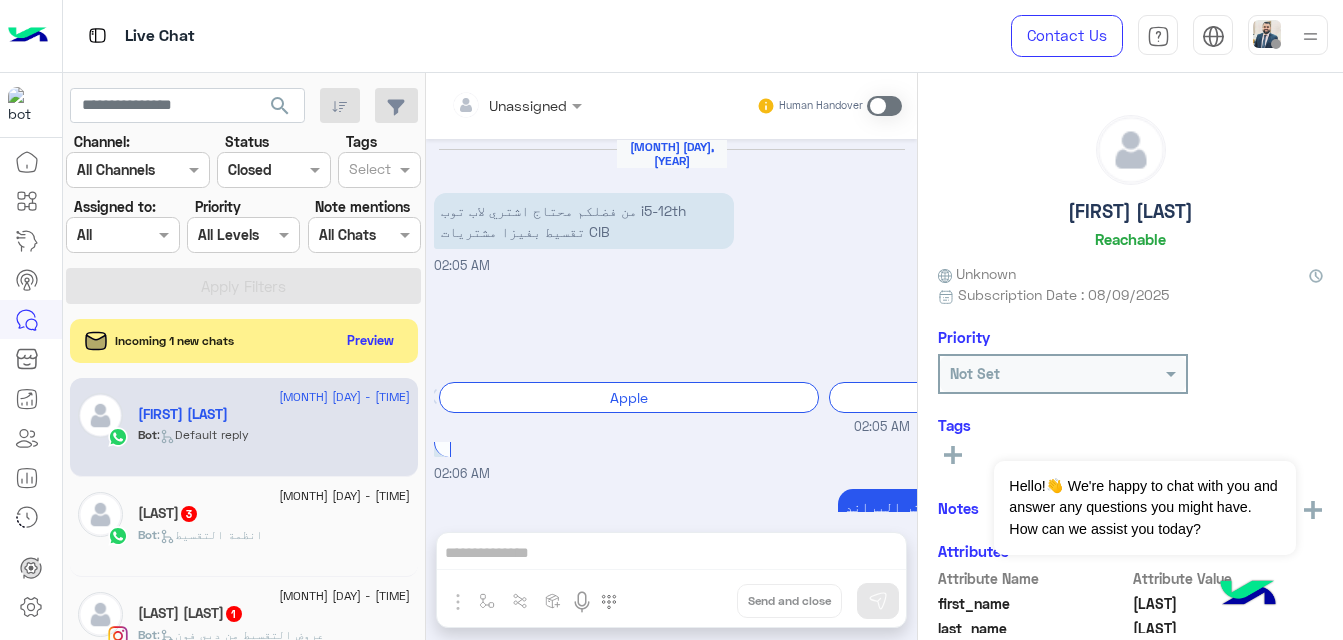 scroll, scrollTop: 1056, scrollLeft: 0, axis: vertical 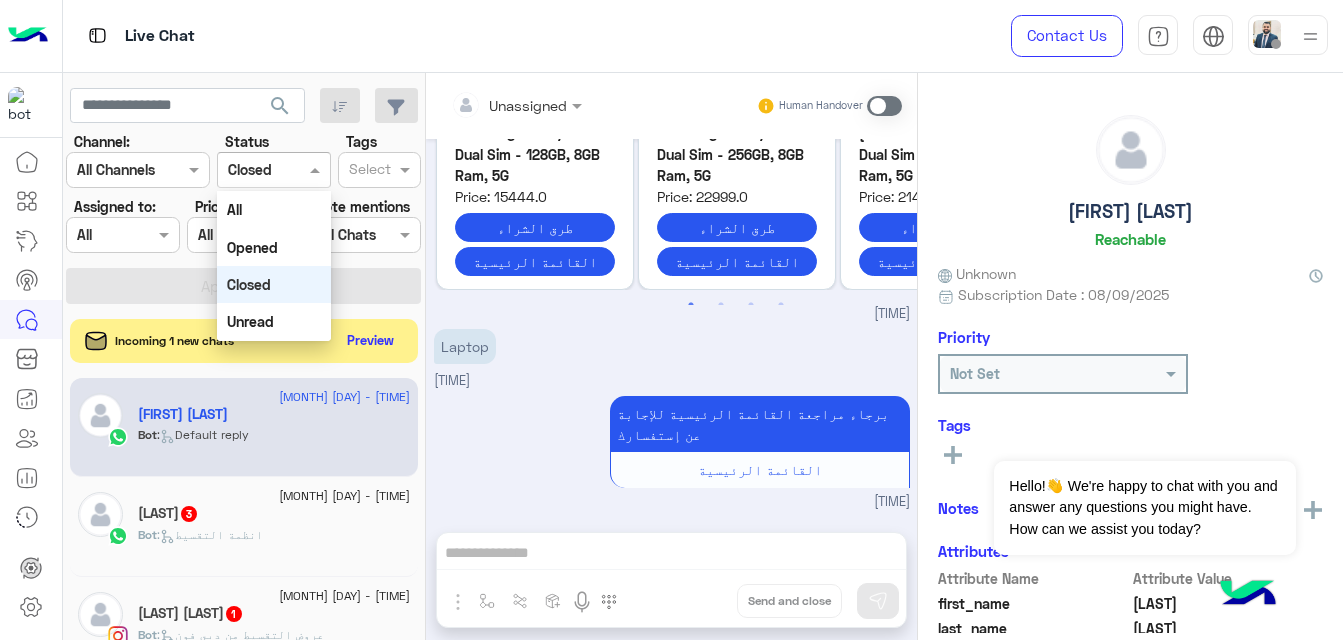 click at bounding box center [251, 170] 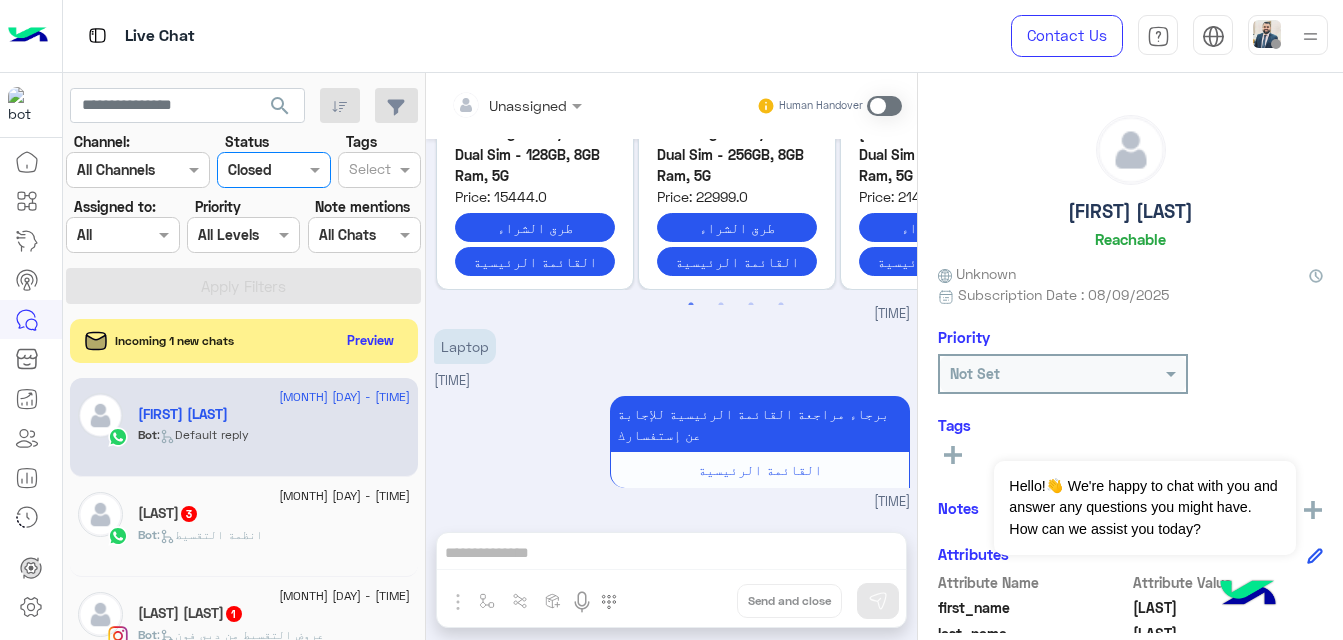 click at bounding box center [251, 170] 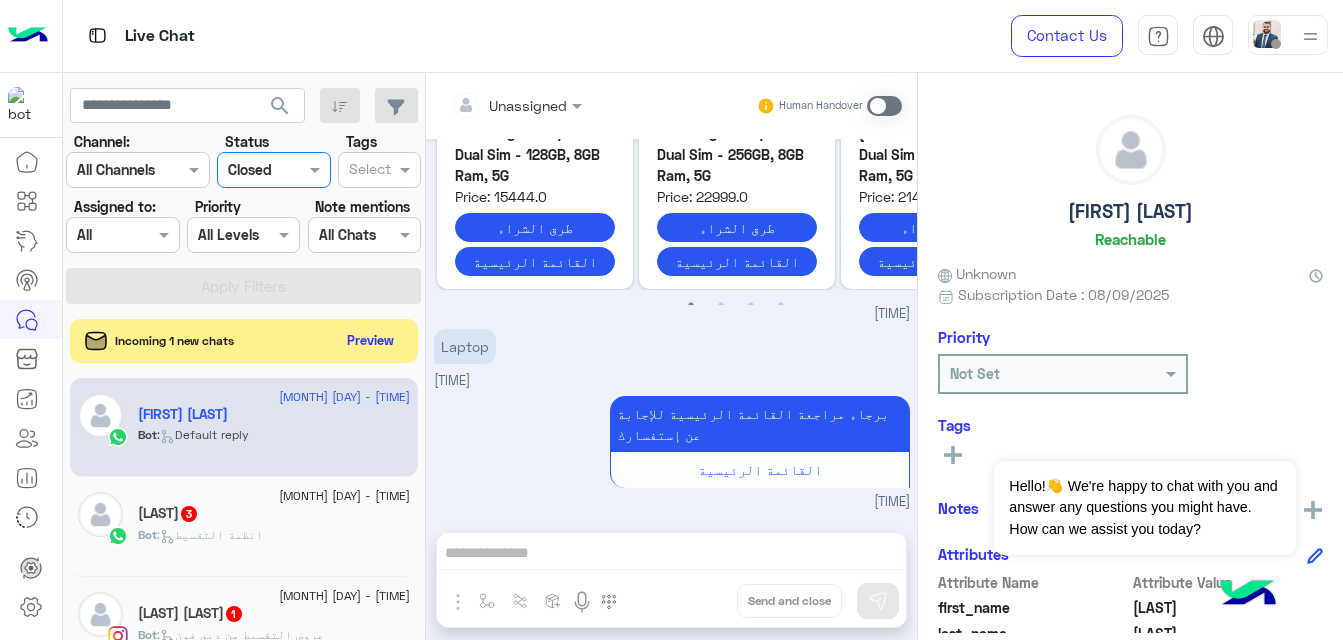 click on "[LAST] [LAST] 3" 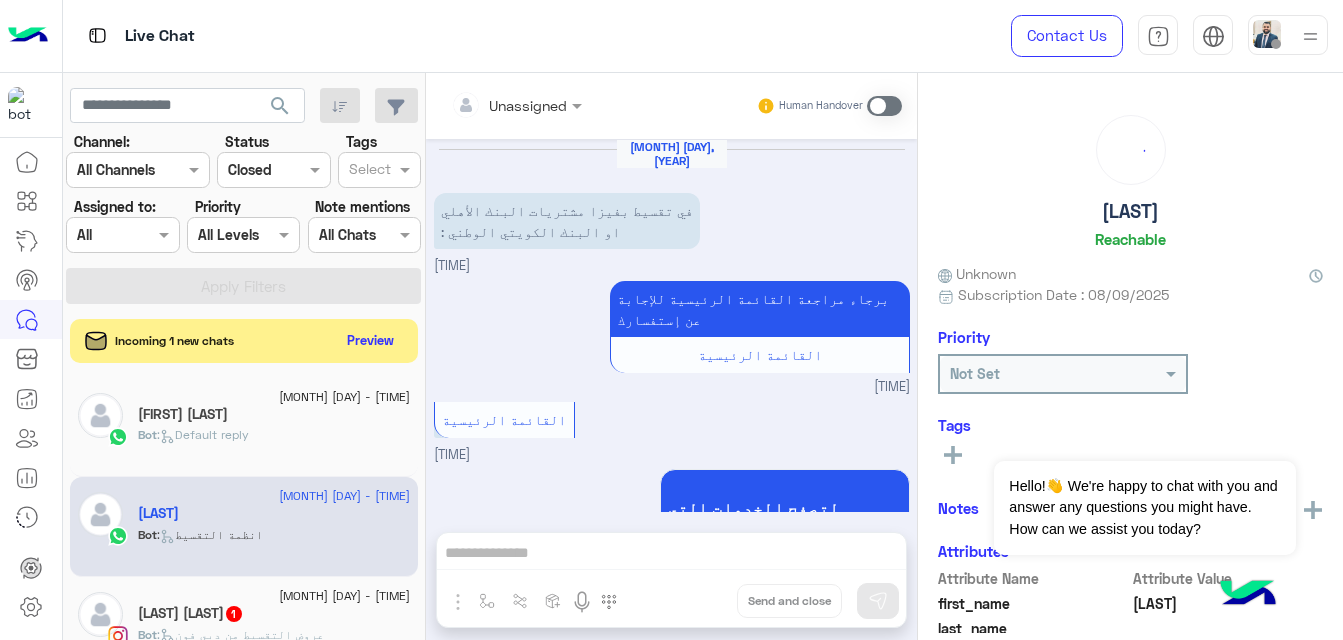 scroll, scrollTop: 483, scrollLeft: 0, axis: vertical 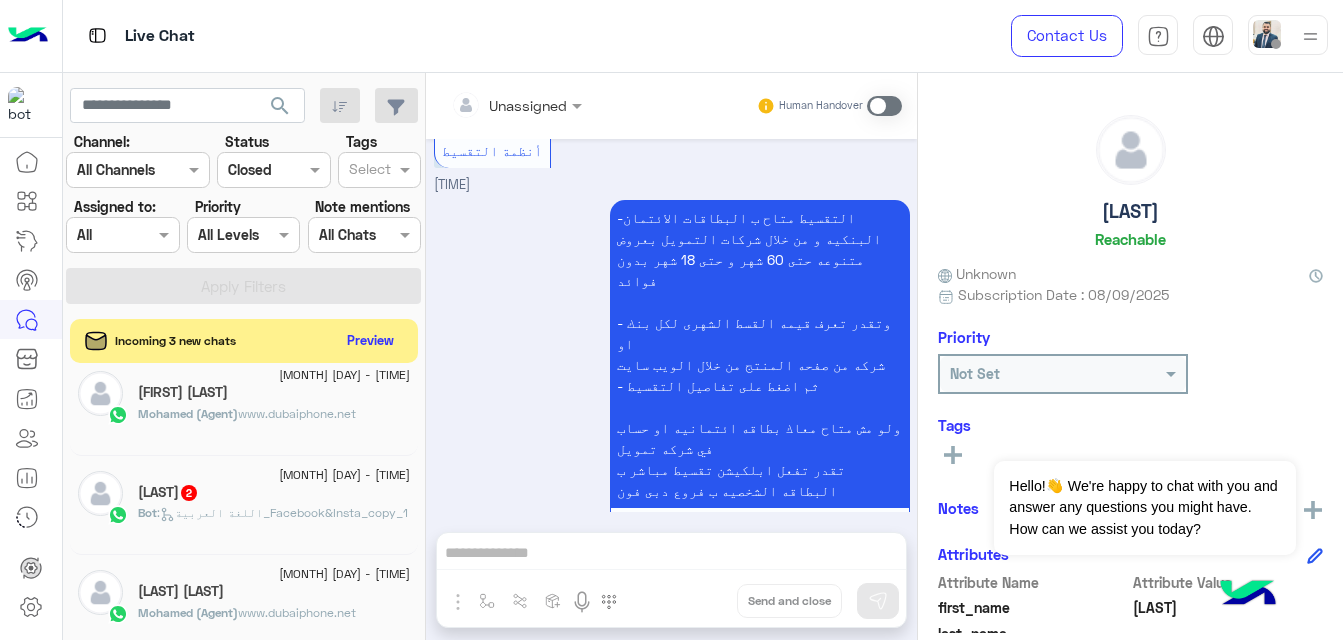 click on "[FIRST] 2" 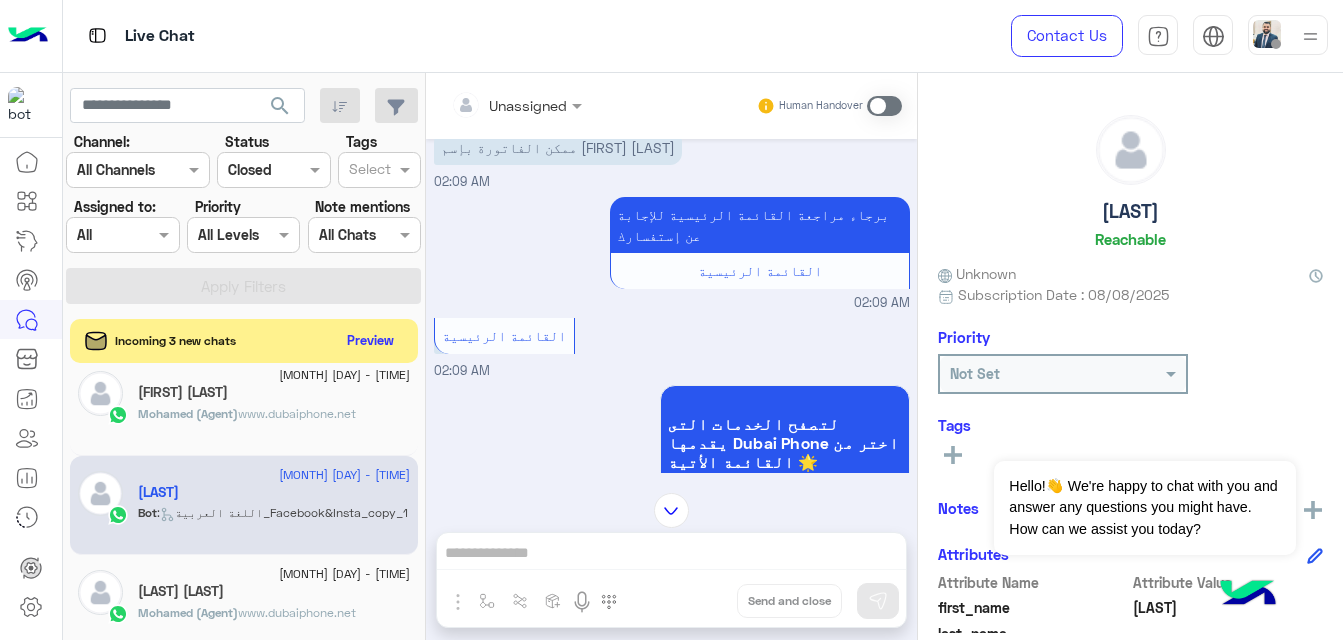 scroll, scrollTop: 613, scrollLeft: 0, axis: vertical 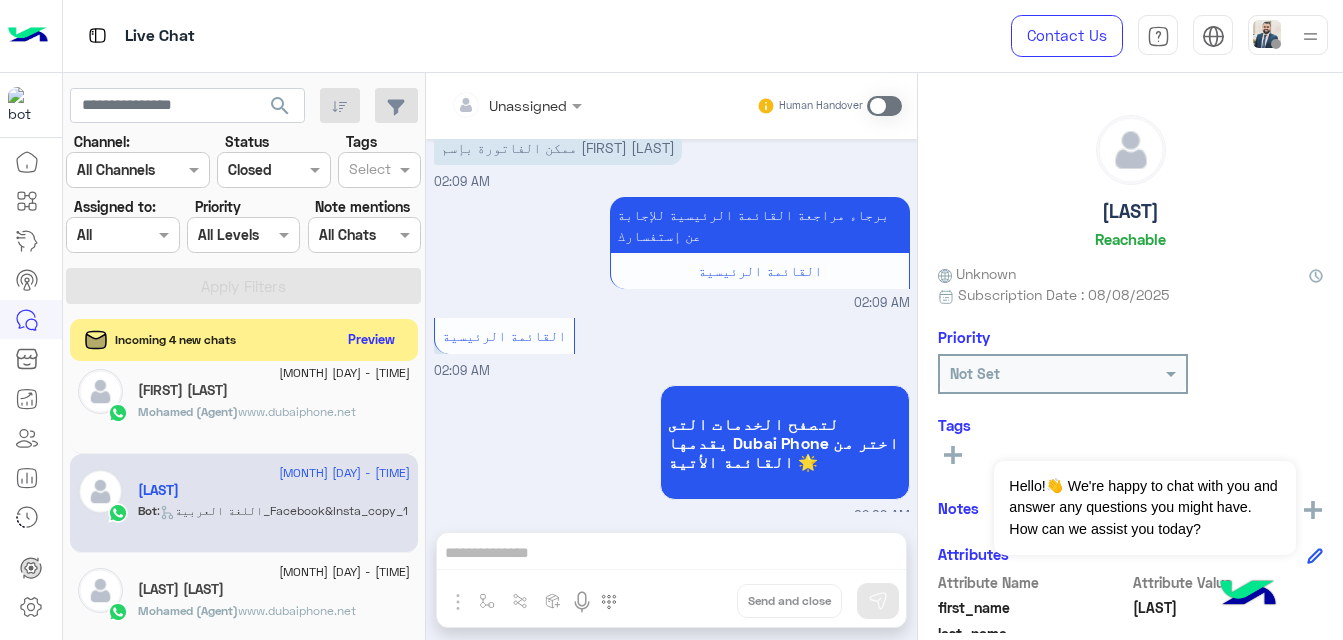 click on "Preview" 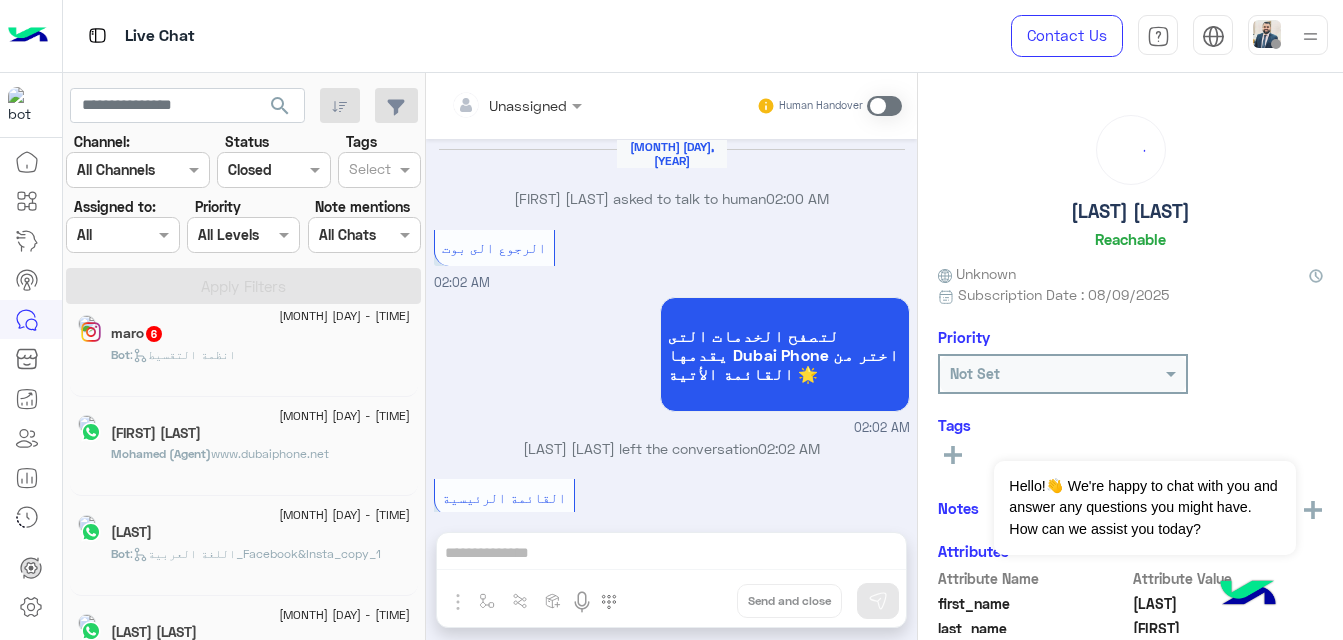 scroll, scrollTop: 774, scrollLeft: 0, axis: vertical 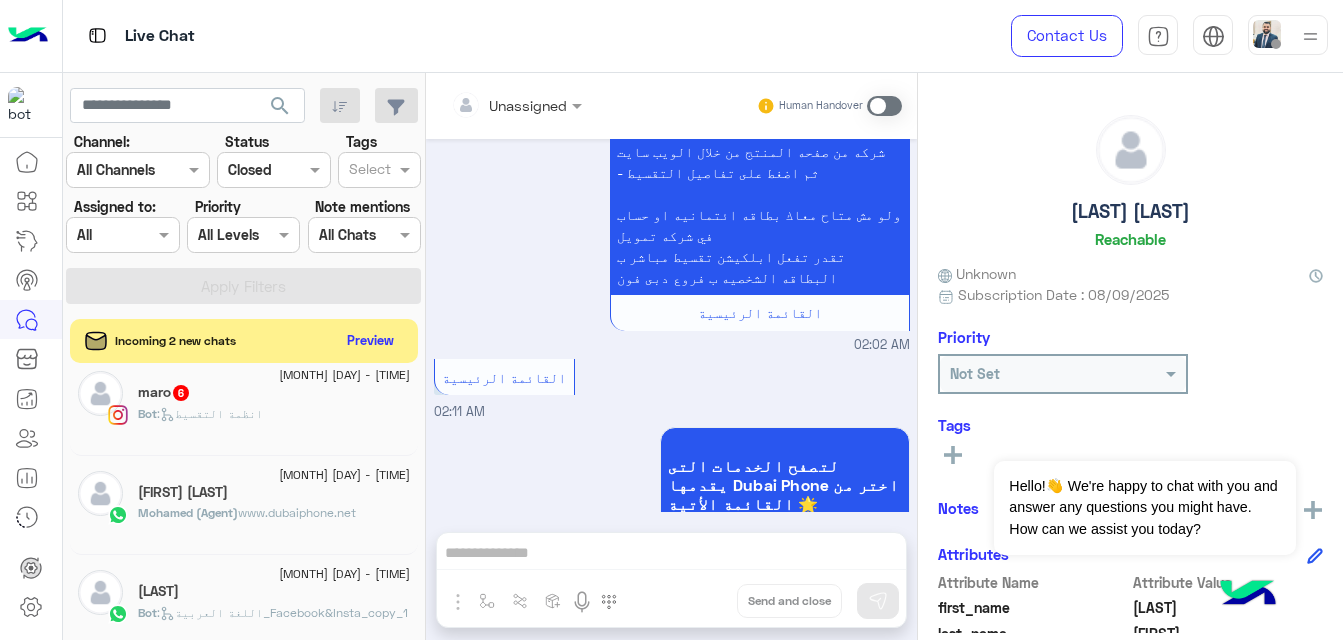 click at bounding box center (100, 235) 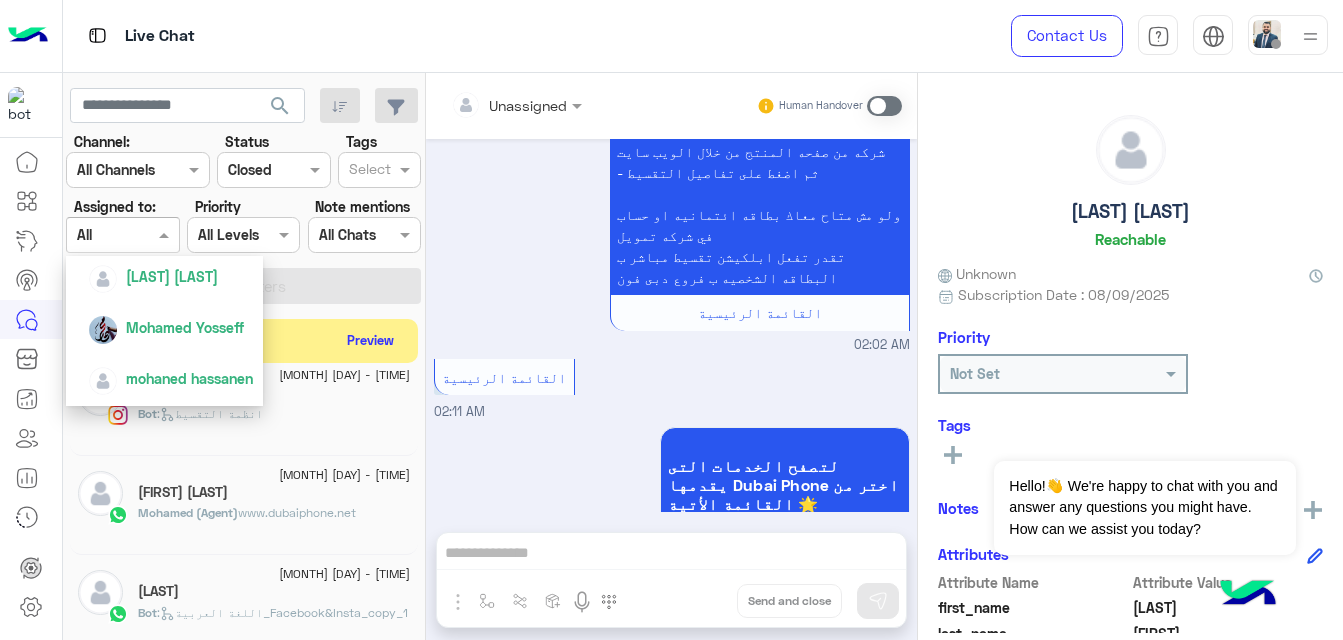 scroll, scrollTop: 391, scrollLeft: 0, axis: vertical 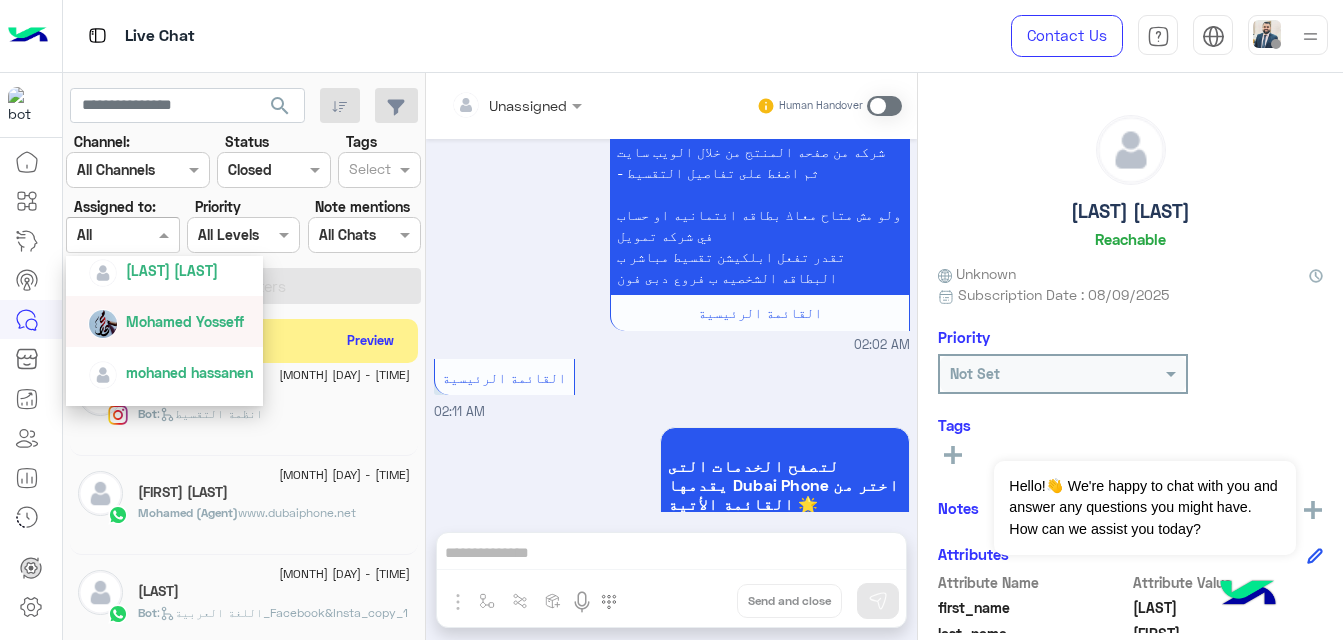 click on "Mohamed Yosseff" at bounding box center [170, 321] 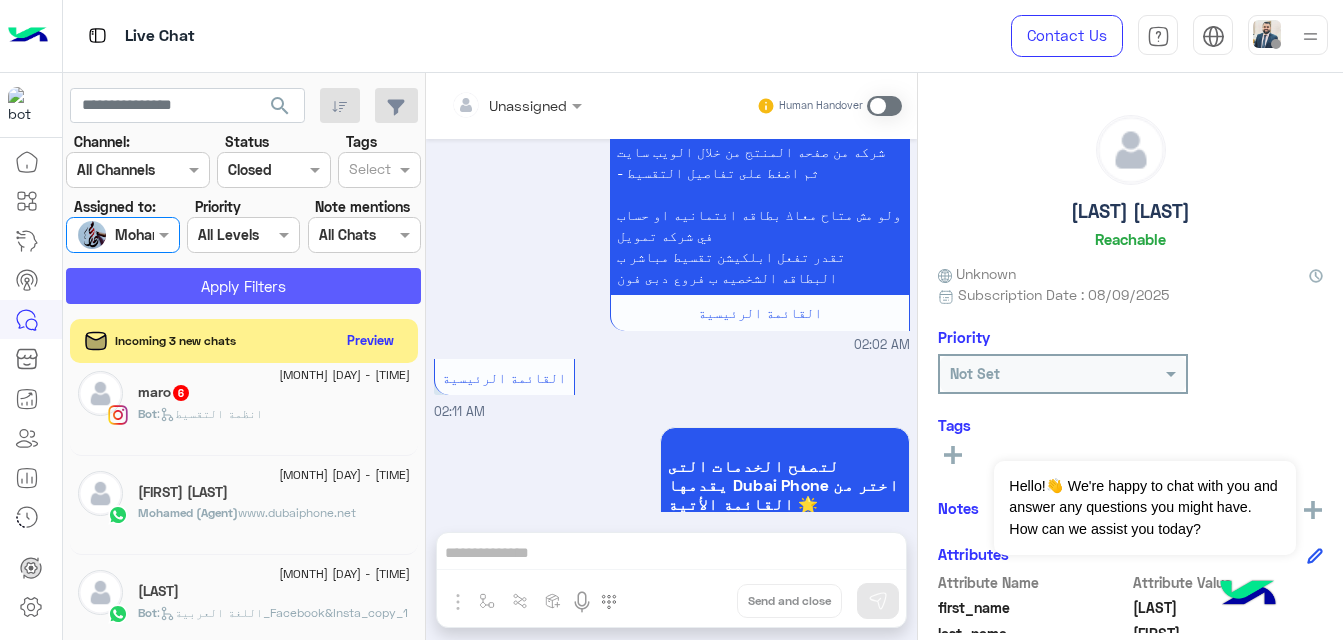 click on "Apply Filters" 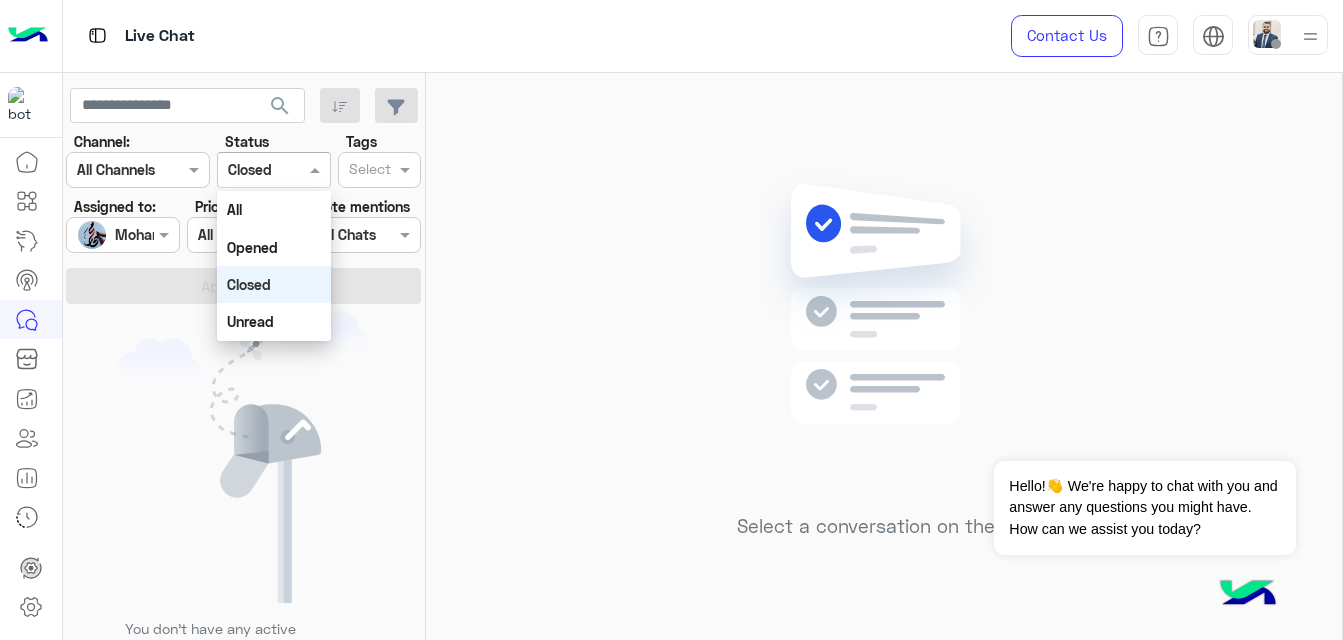 click at bounding box center (251, 170) 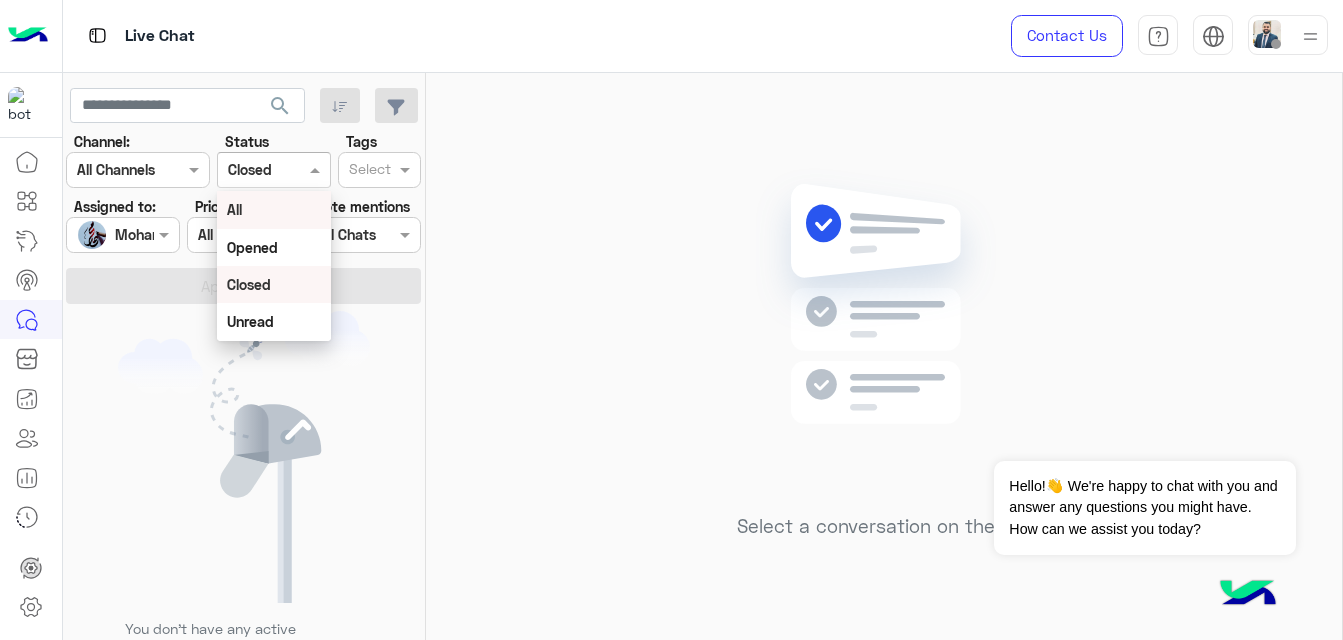 click on "All" at bounding box center [273, 209] 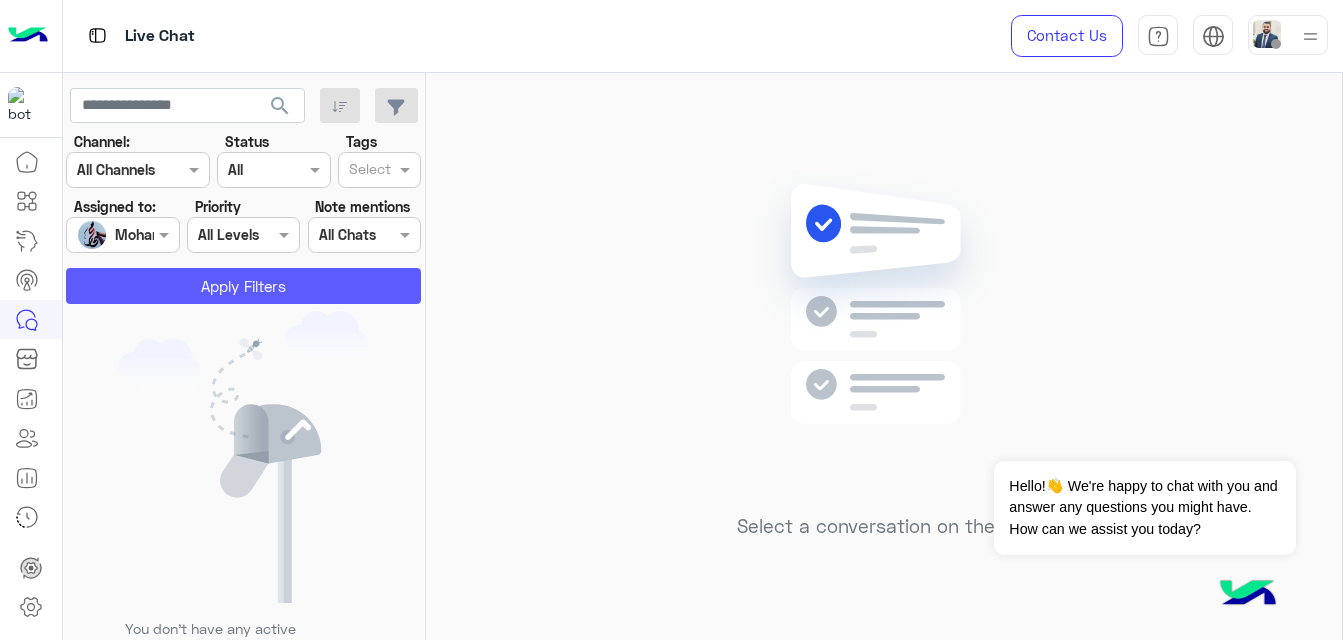 click on "Apply Filters" 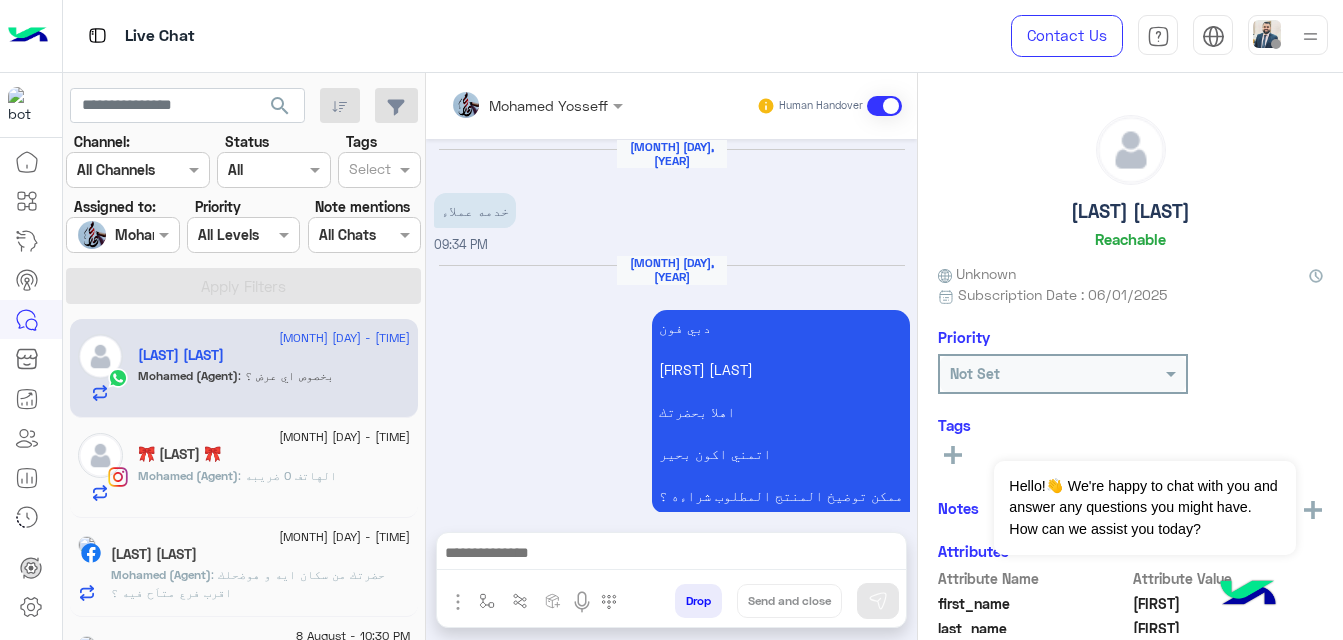 scroll, scrollTop: 708, scrollLeft: 0, axis: vertical 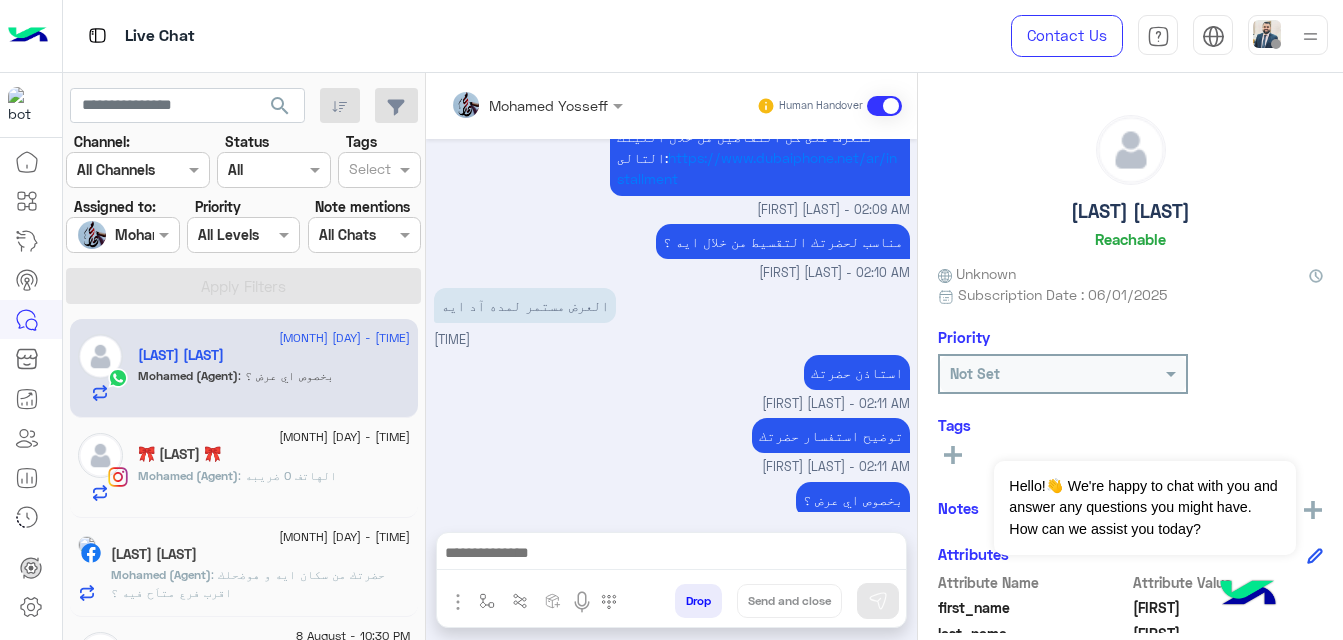 click at bounding box center (273, 169) 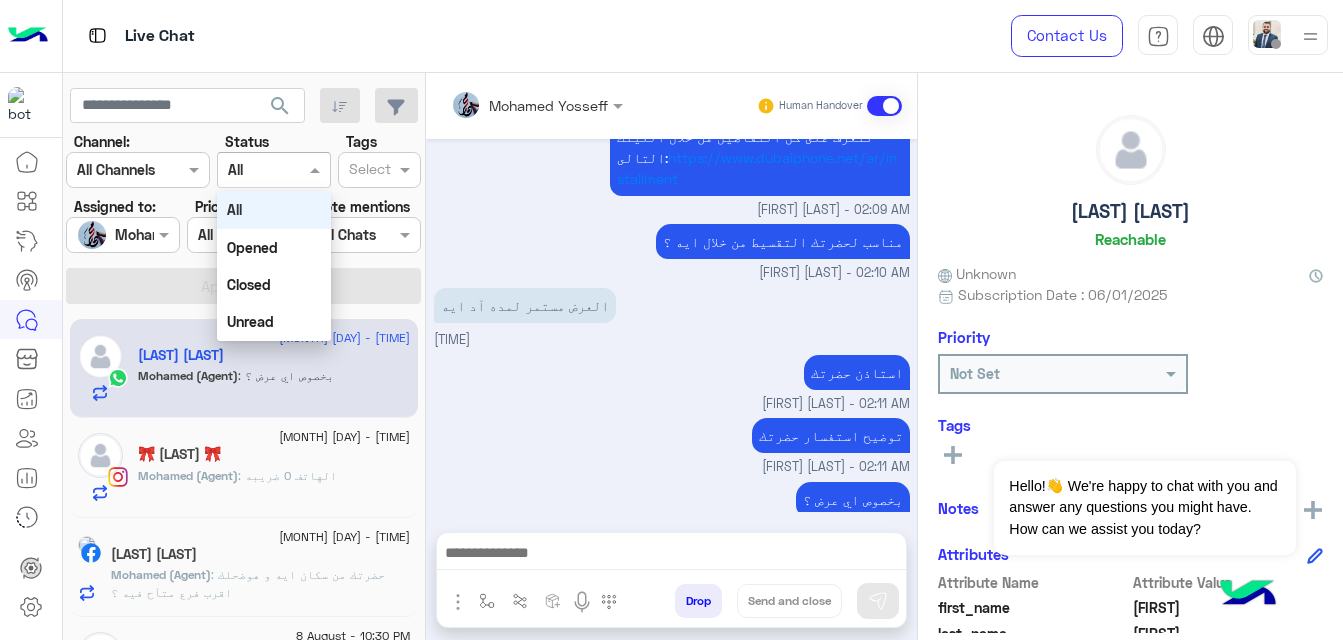 click at bounding box center (122, 234) 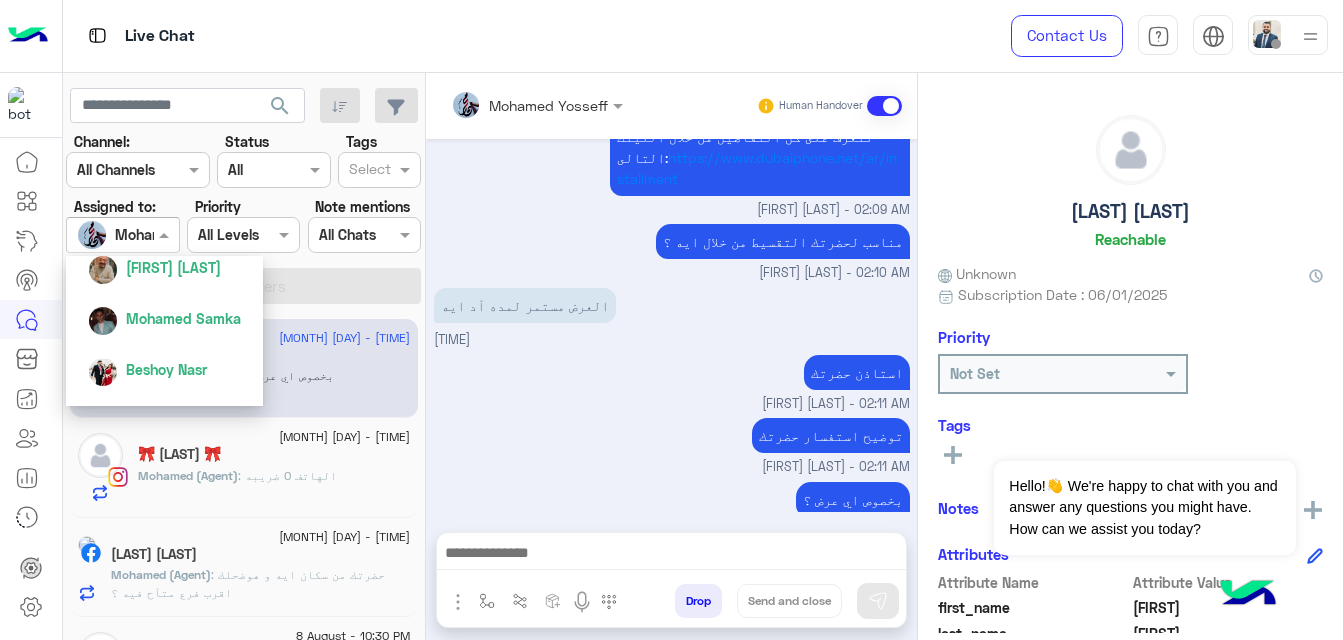 scroll, scrollTop: 221, scrollLeft: 0, axis: vertical 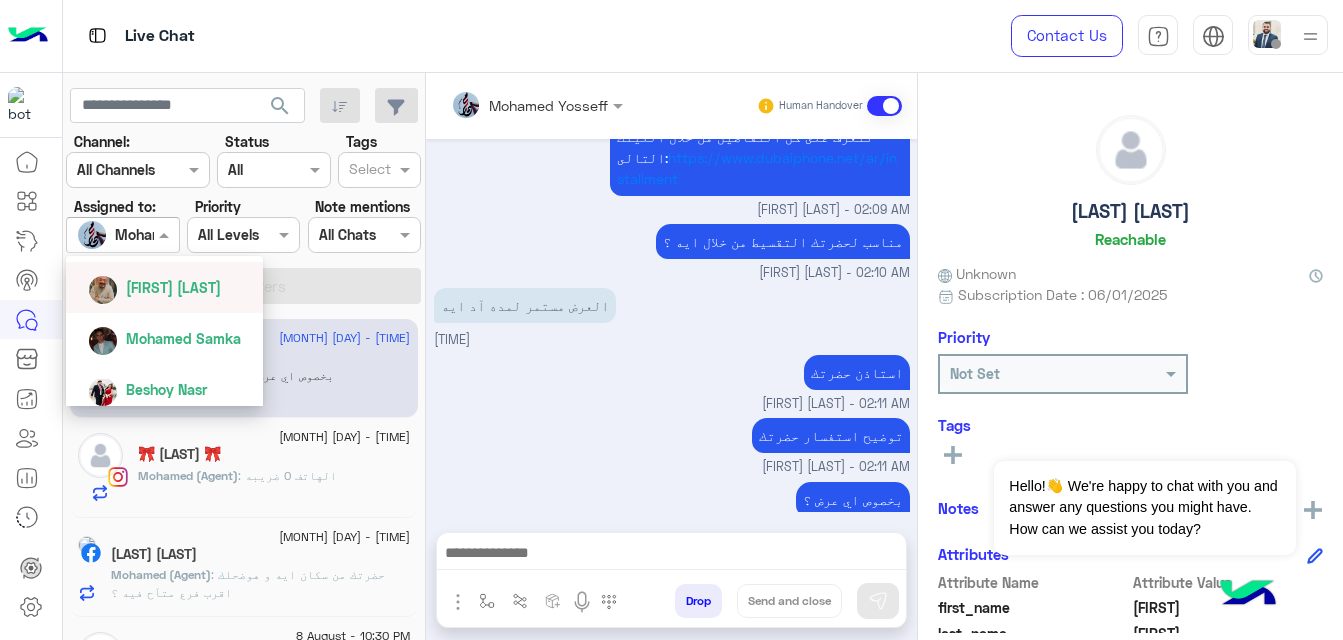 click on "[FIRST] [LAST]" at bounding box center [173, 287] 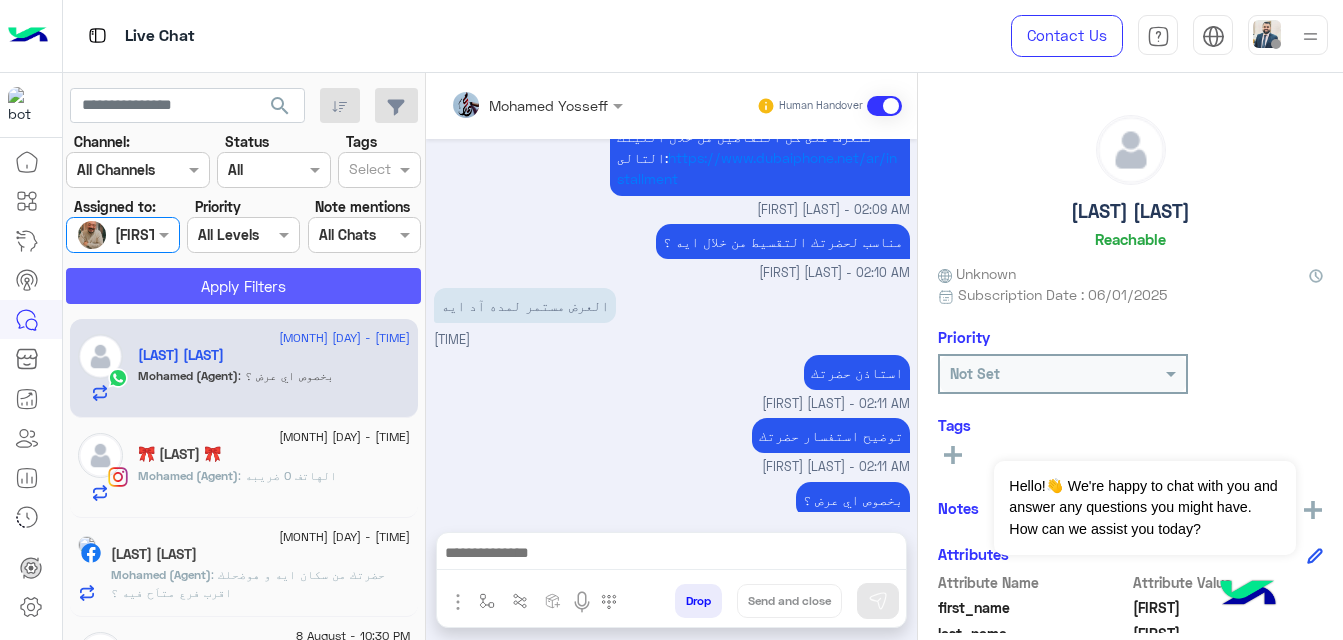 click on "Apply Filters" 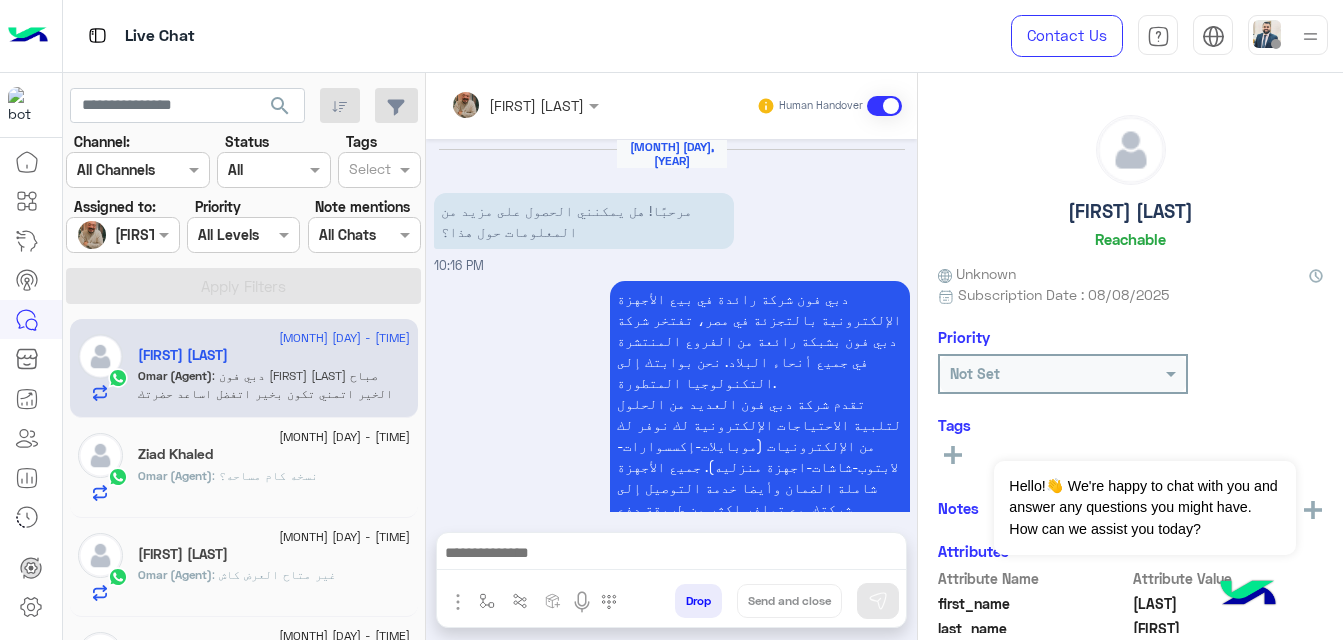 scroll, scrollTop: 577, scrollLeft: 0, axis: vertical 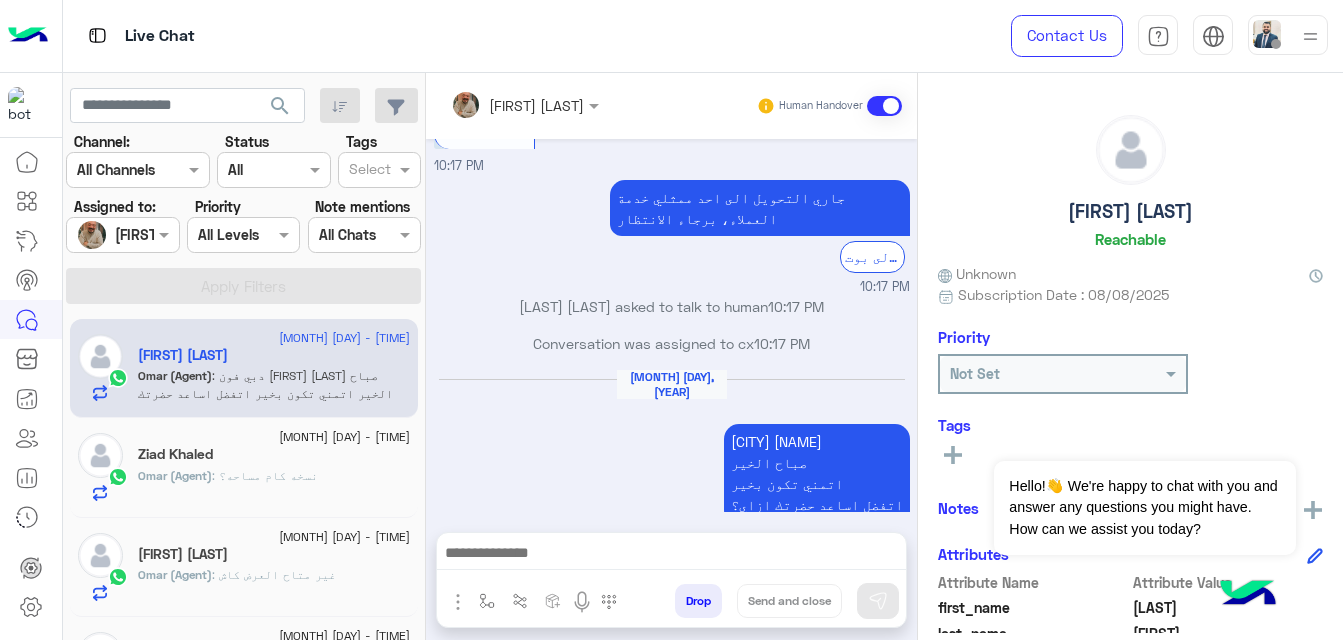 drag, startPoint x: 518, startPoint y: 488, endPoint x: 791, endPoint y: 490, distance: 273.00732 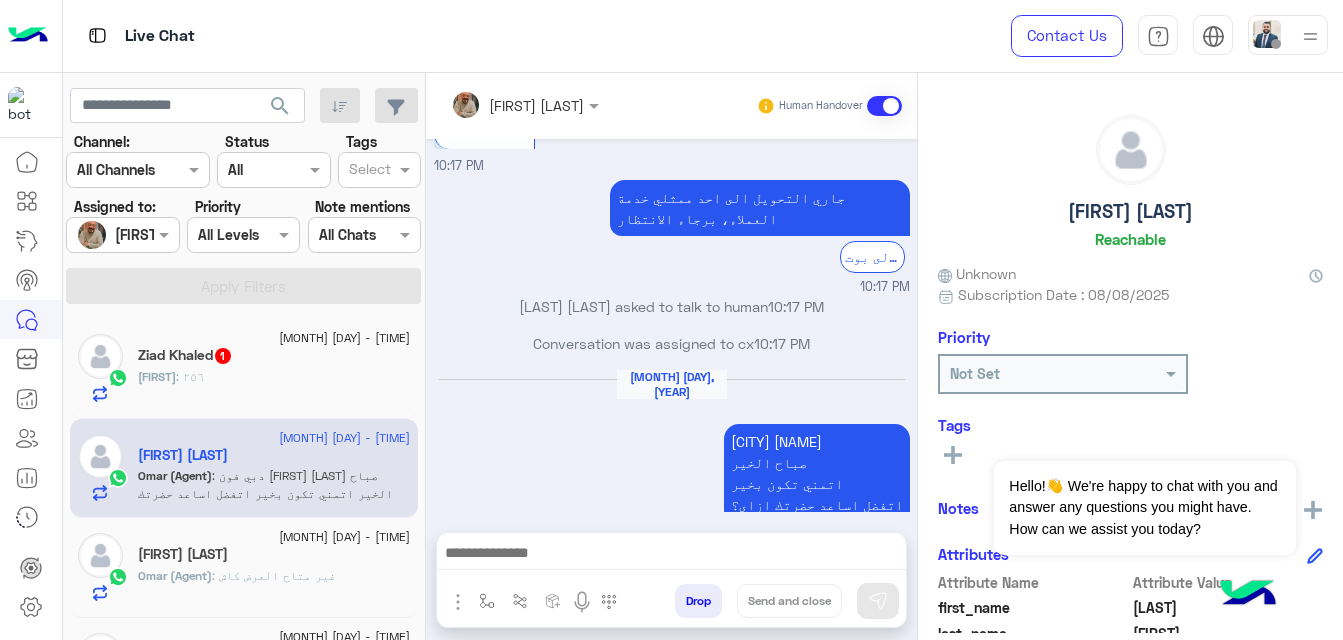 click on "Priority" 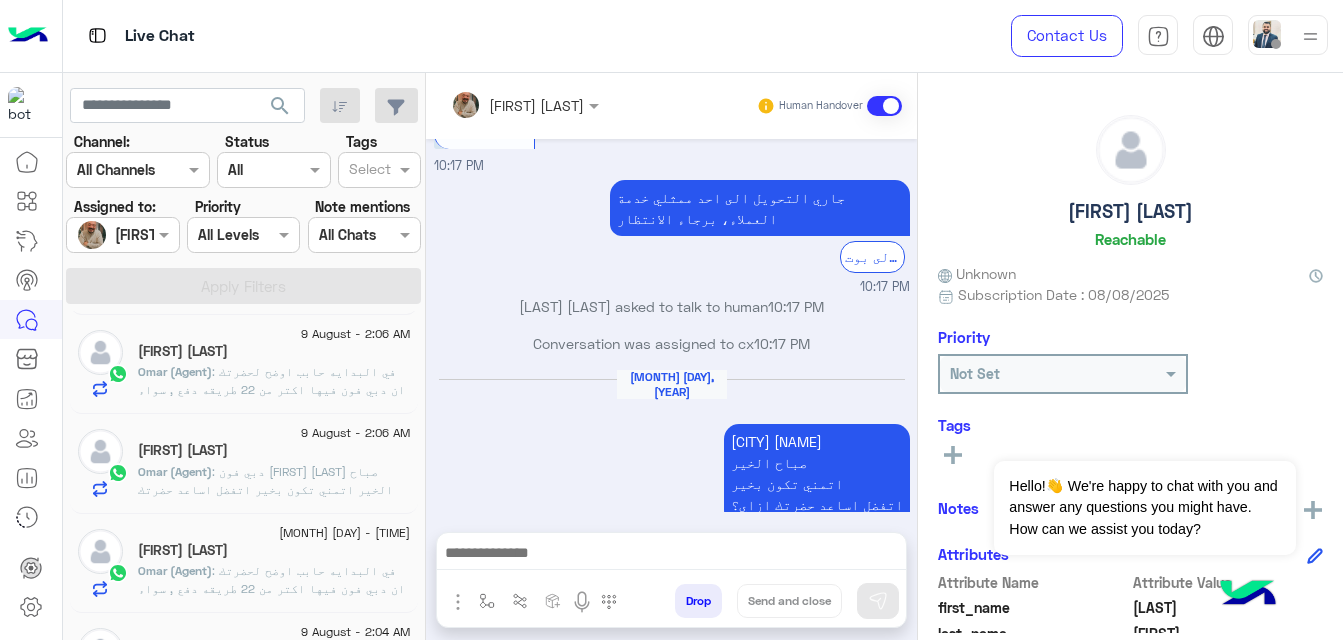 scroll, scrollTop: 1670, scrollLeft: 0, axis: vertical 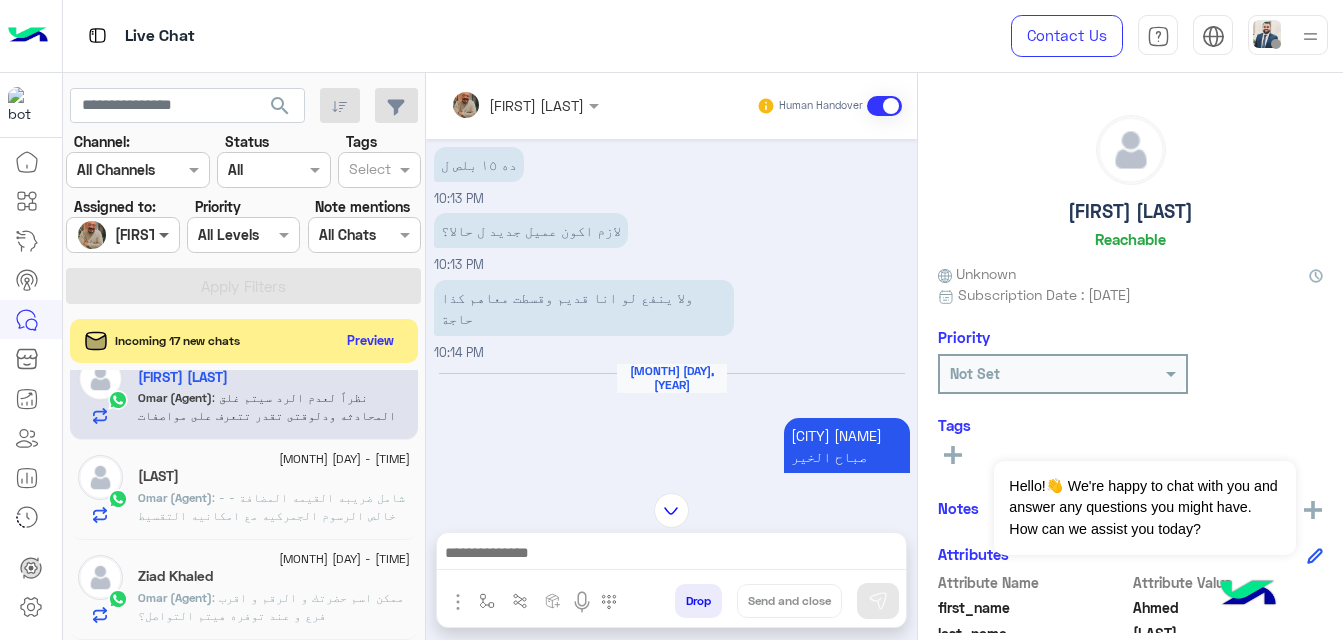 click at bounding box center [166, 234] 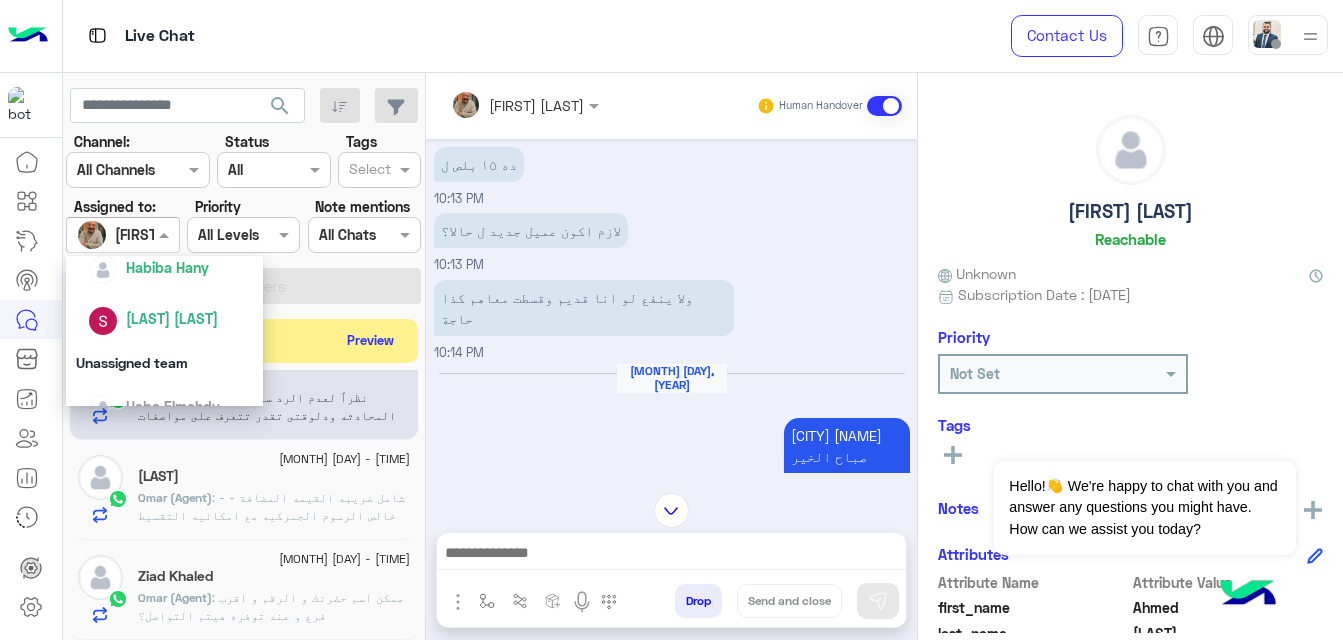 scroll, scrollTop: 815, scrollLeft: 0, axis: vertical 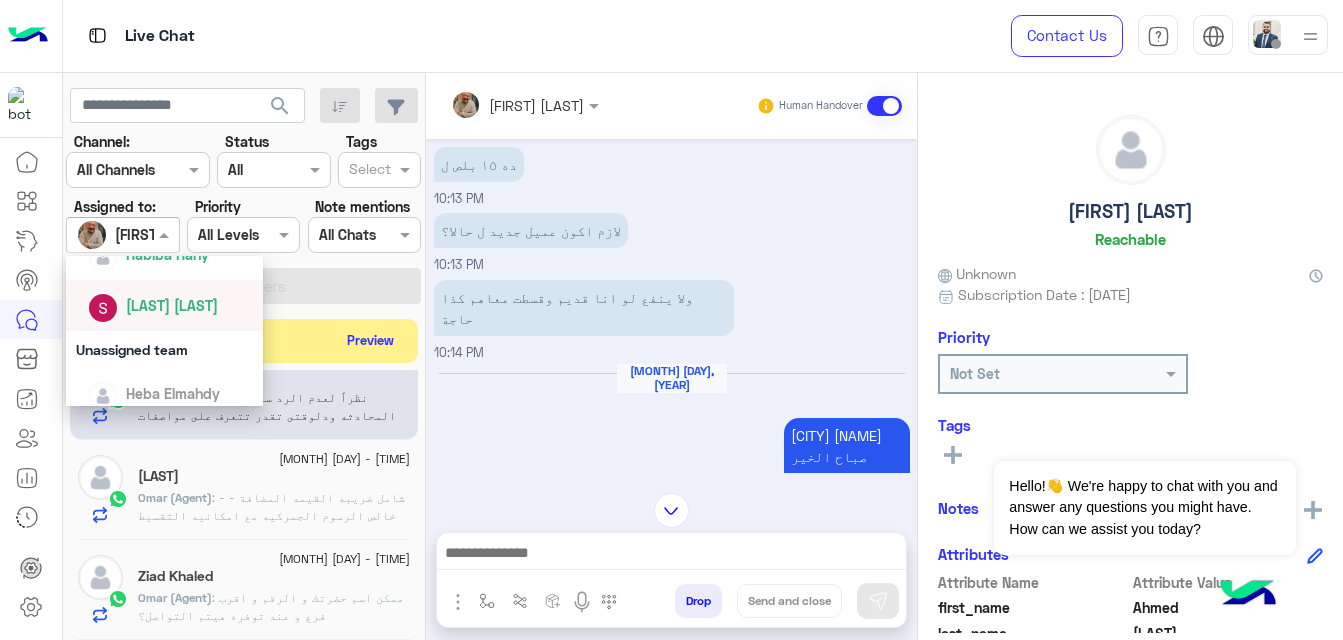 click on "[LAST] [LAST]" at bounding box center (170, 305) 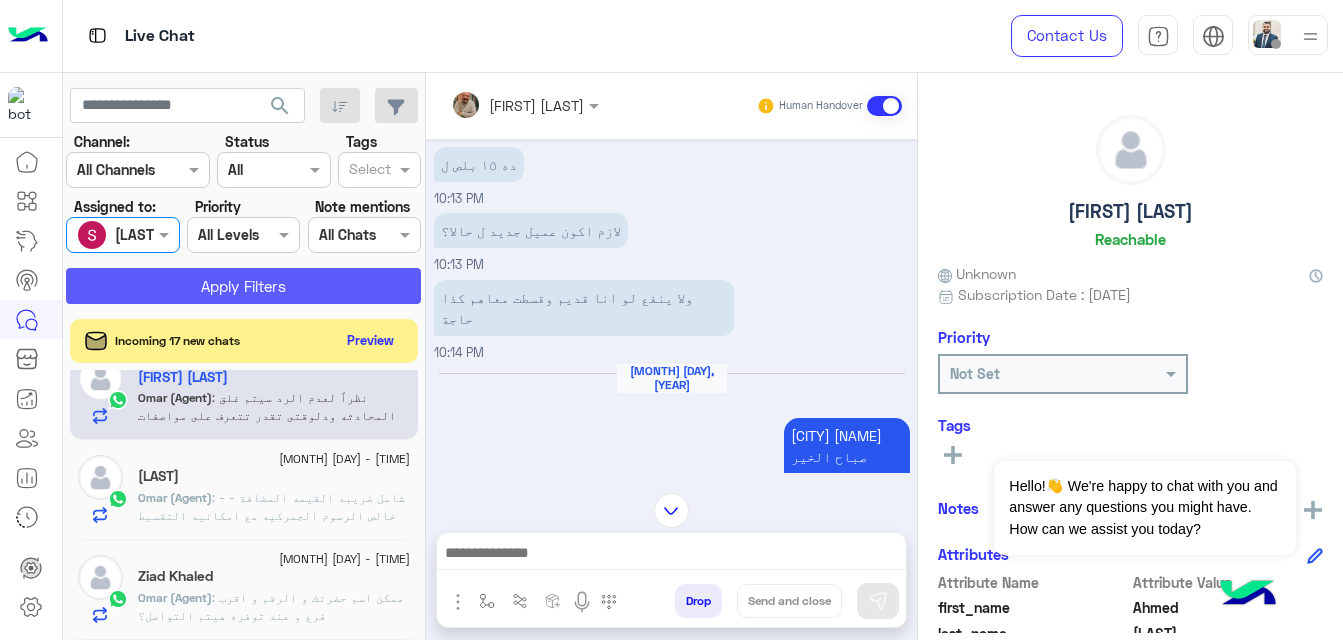 click on "Apply Filters" 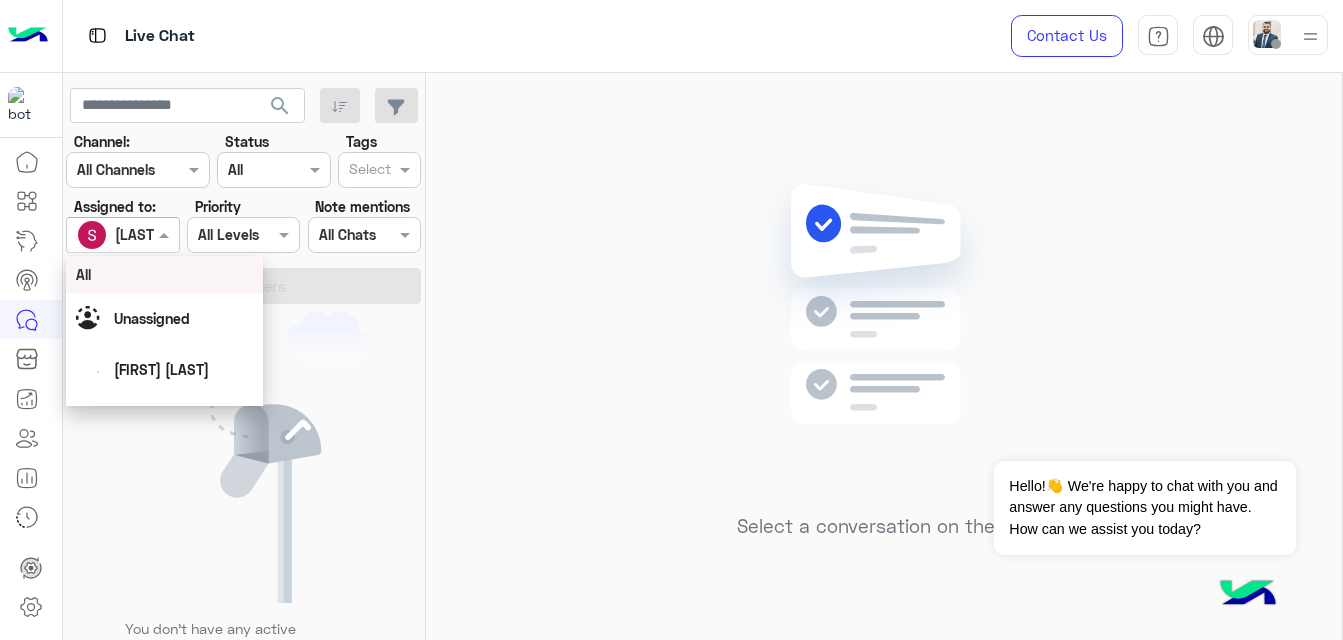 click at bounding box center [122, 234] 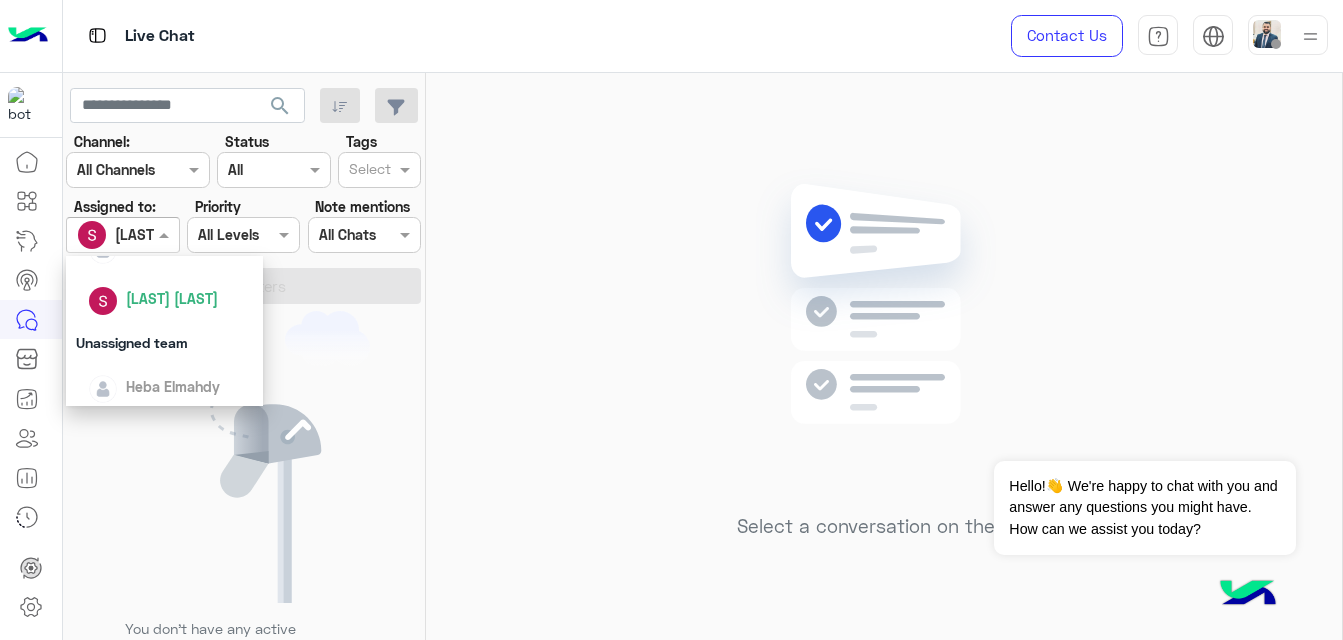 scroll, scrollTop: 828, scrollLeft: 0, axis: vertical 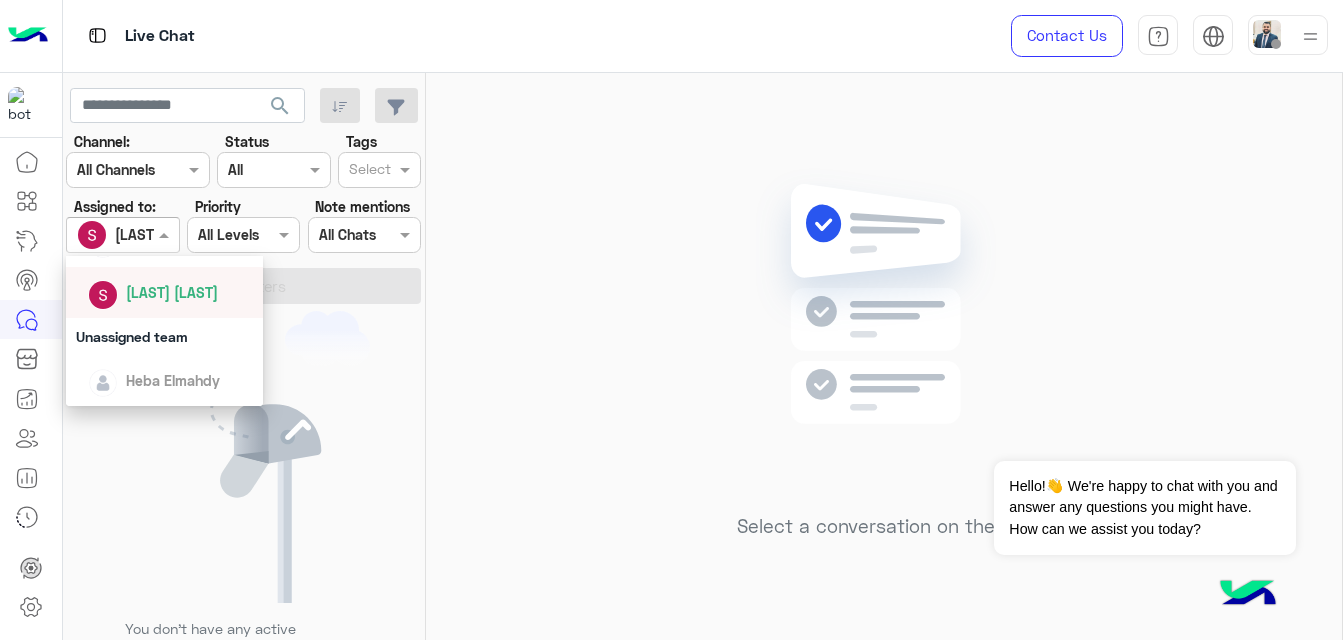 click at bounding box center (122, 234) 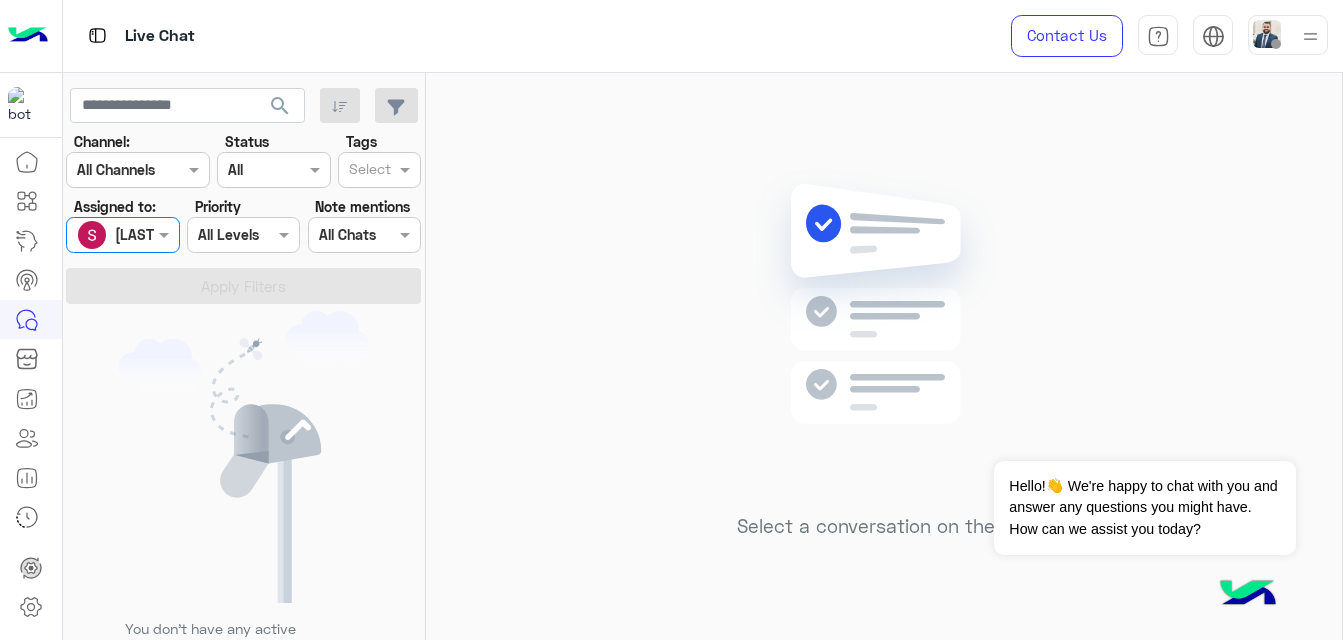click at bounding box center (122, 234) 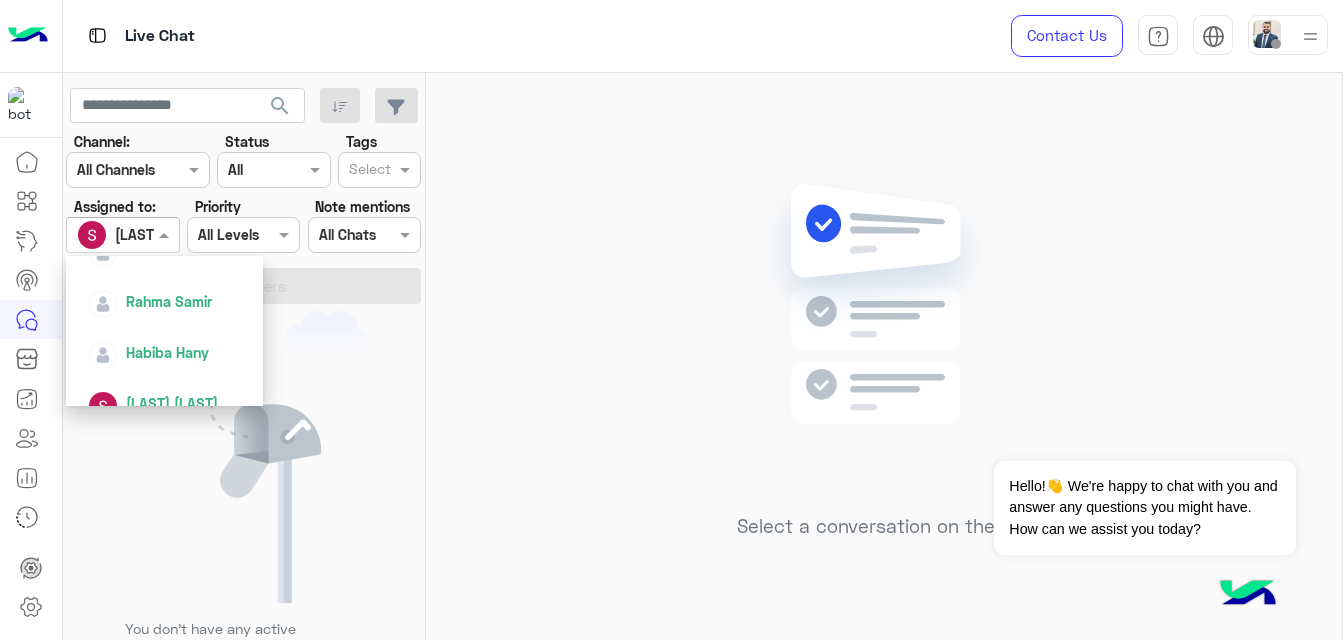 scroll, scrollTop: 730, scrollLeft: 0, axis: vertical 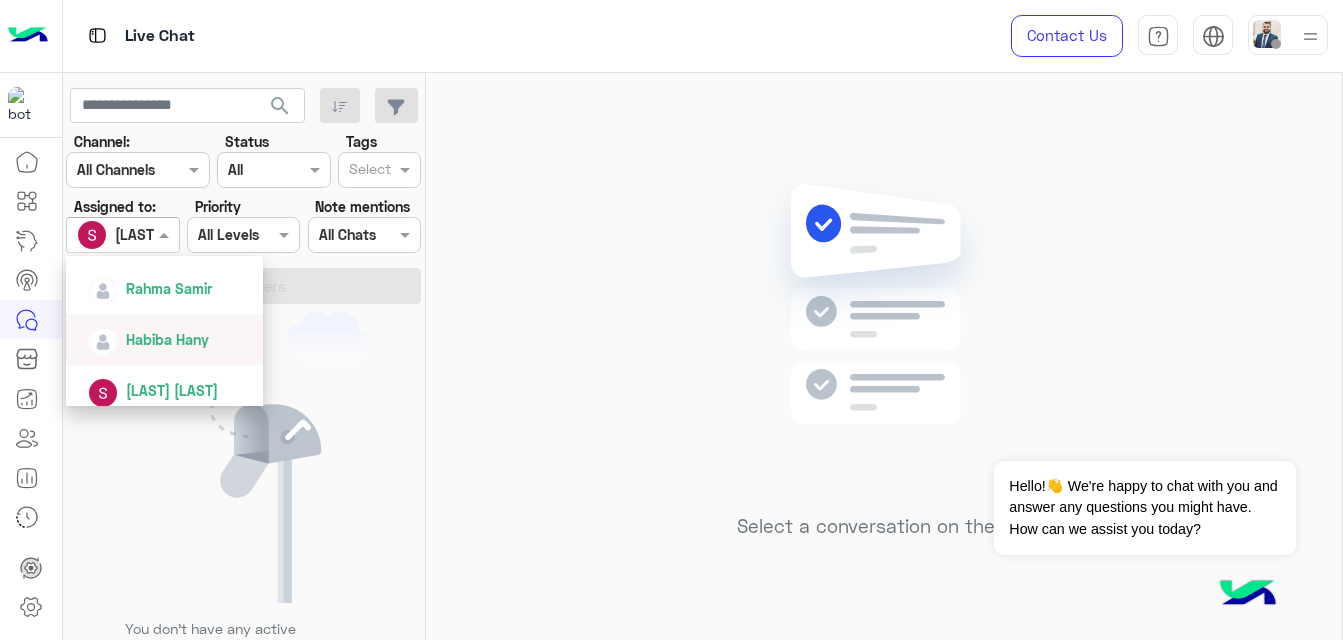 click on "Habiba Hany" at bounding box center [170, 339] 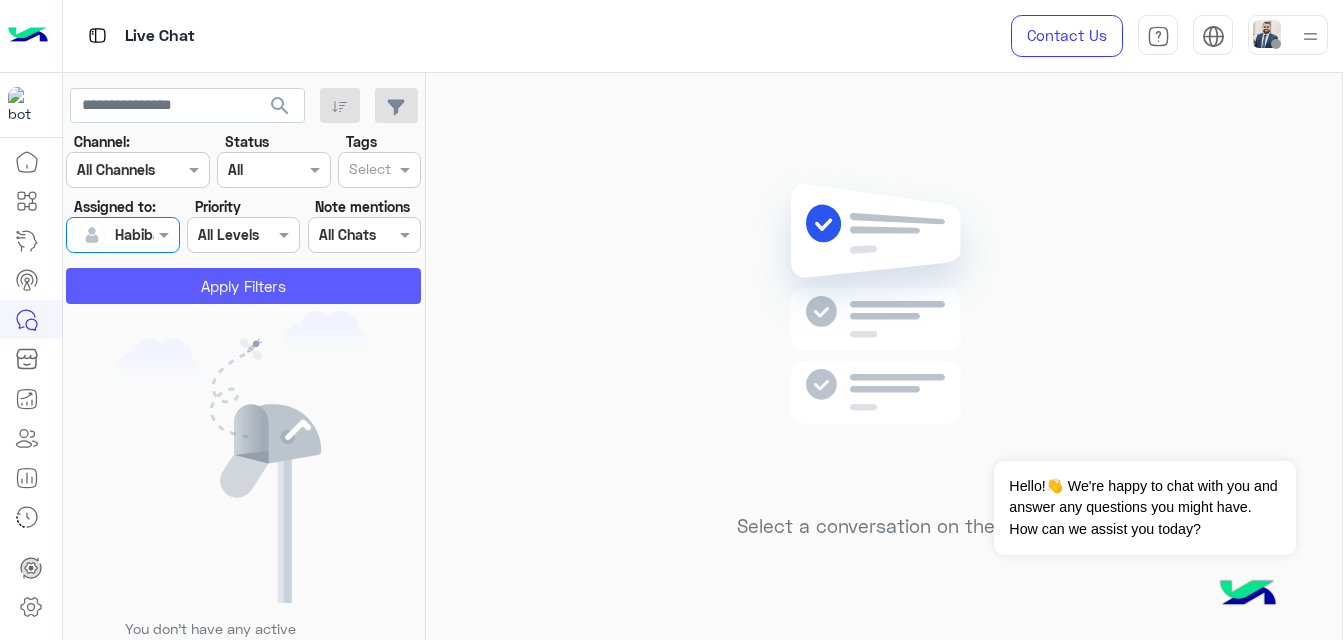 click on "Apply Filters" 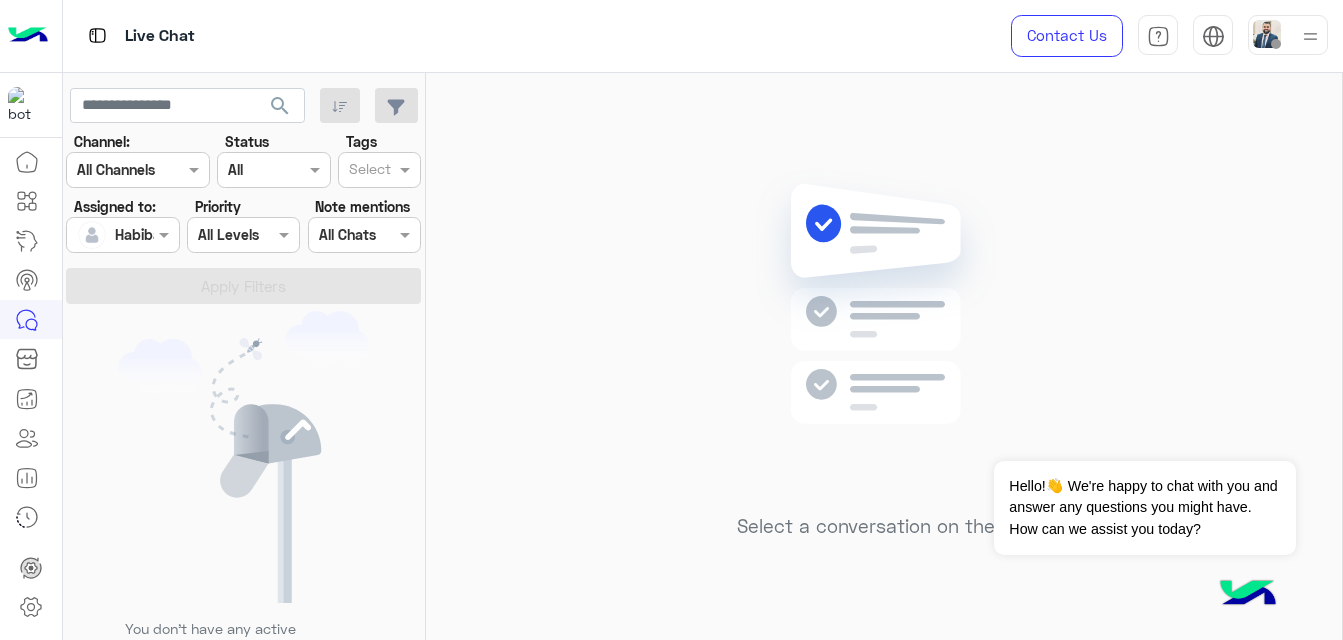 click at bounding box center [122, 234] 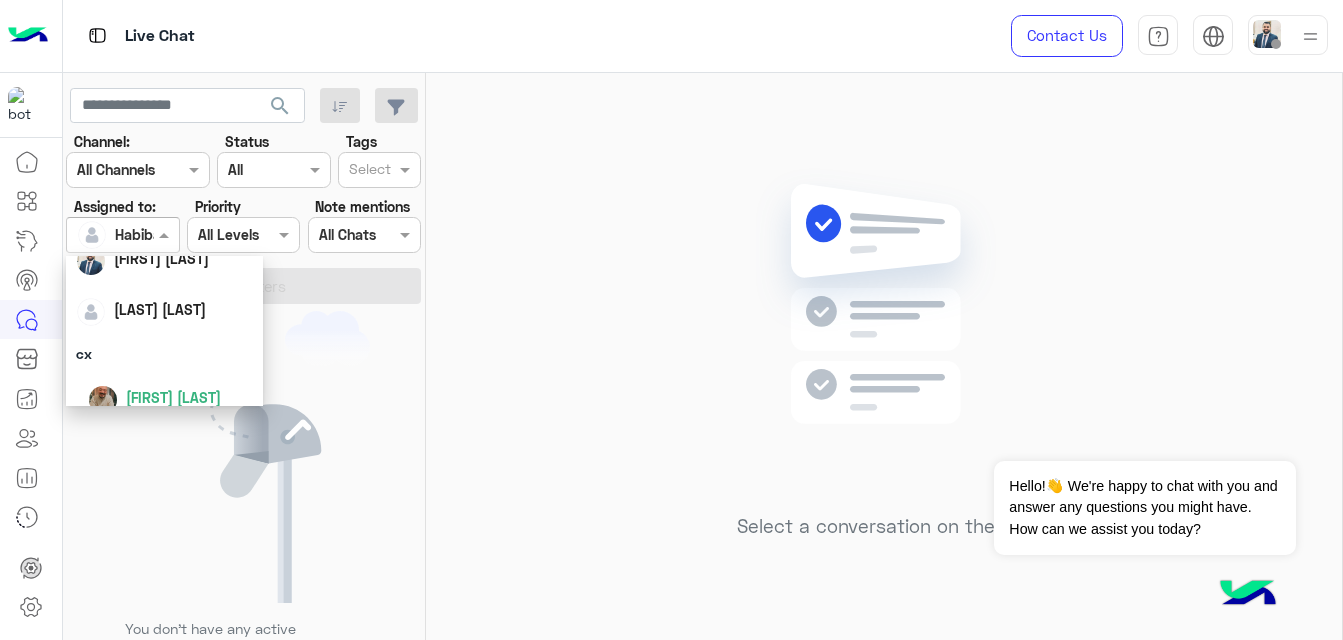 scroll, scrollTop: 202, scrollLeft: 0, axis: vertical 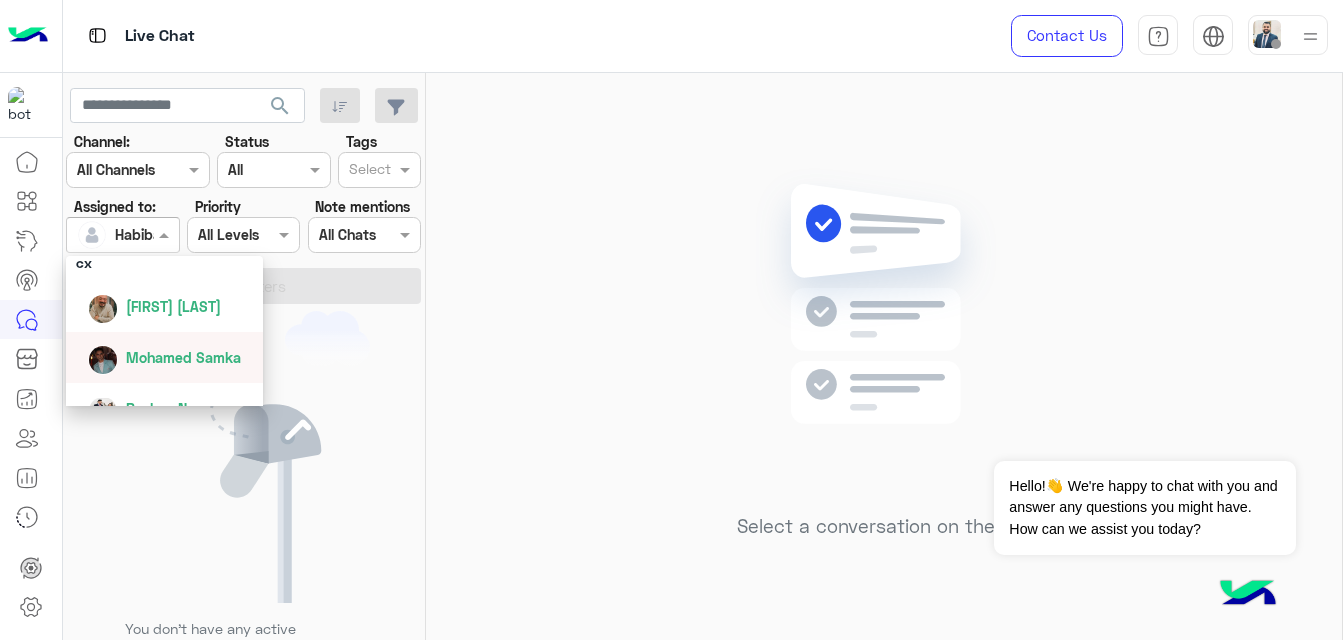 click on "Mohamed Samka" at bounding box center [183, 357] 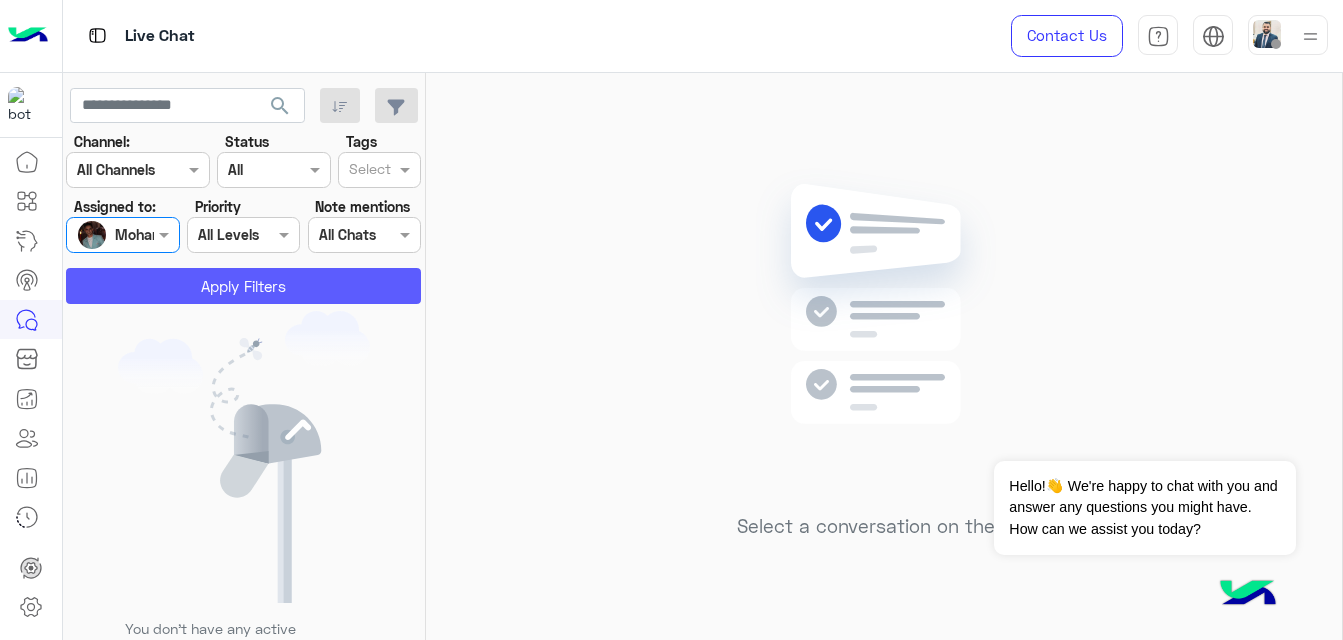 click on "Apply Filters" 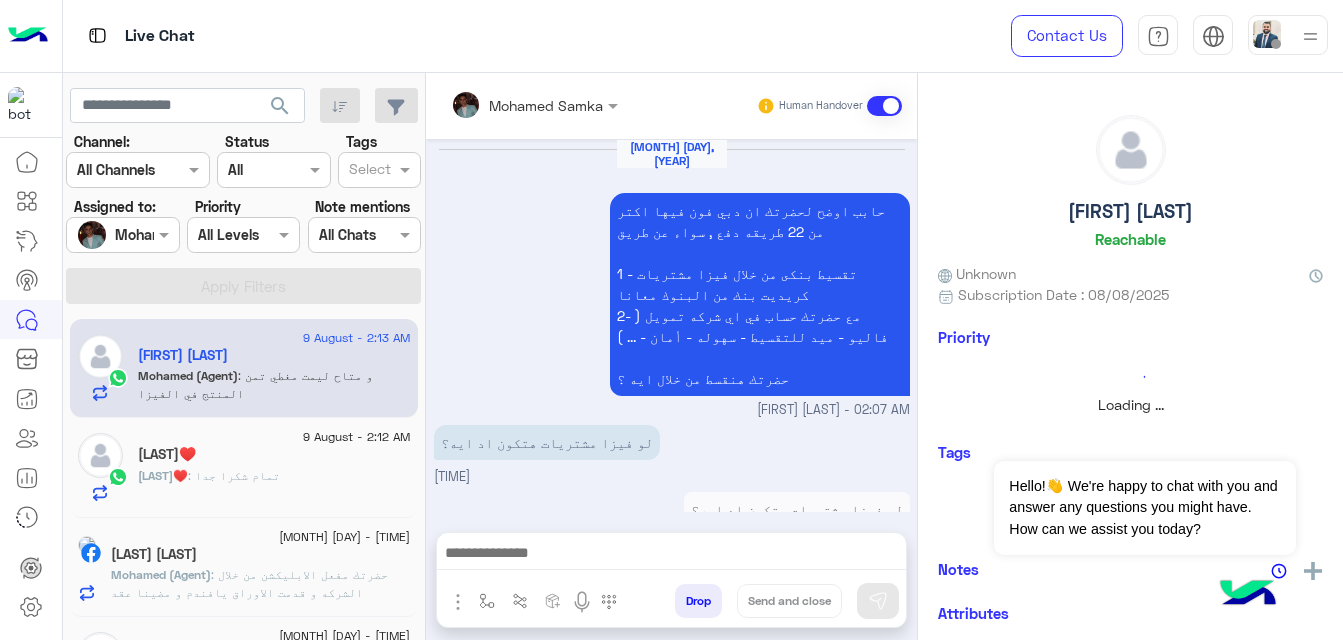 scroll, scrollTop: 595, scrollLeft: 0, axis: vertical 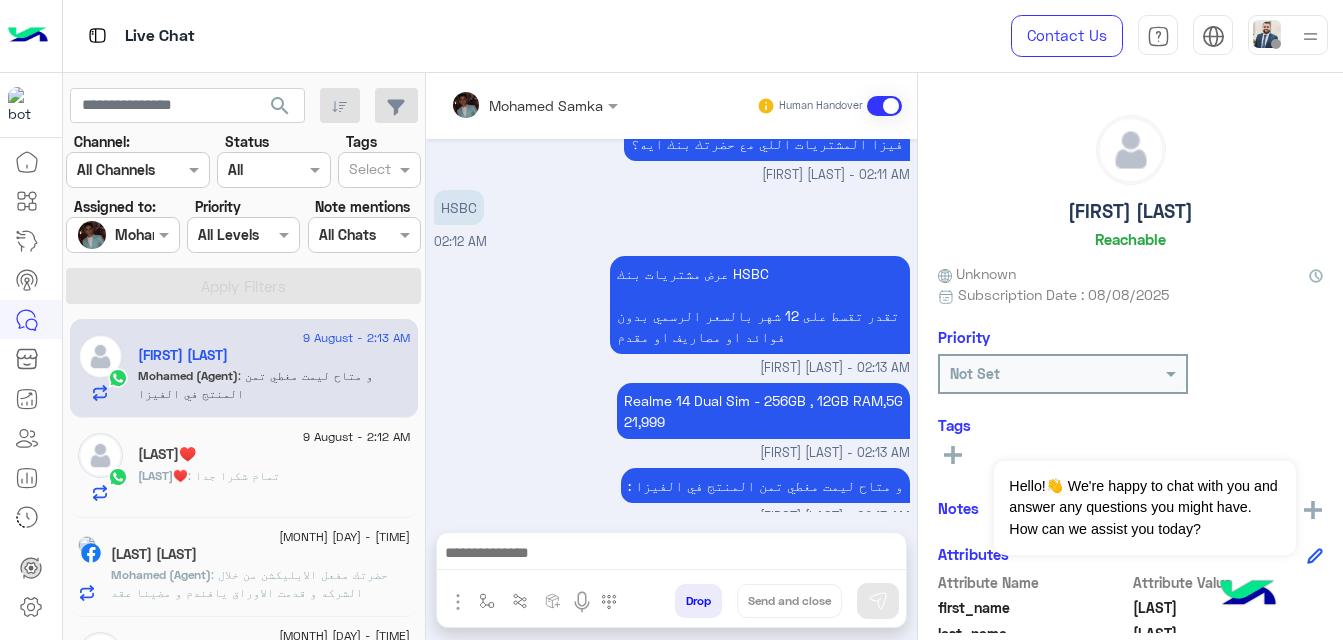 click on "Mohamed Samka" at bounding box center [172, 234] 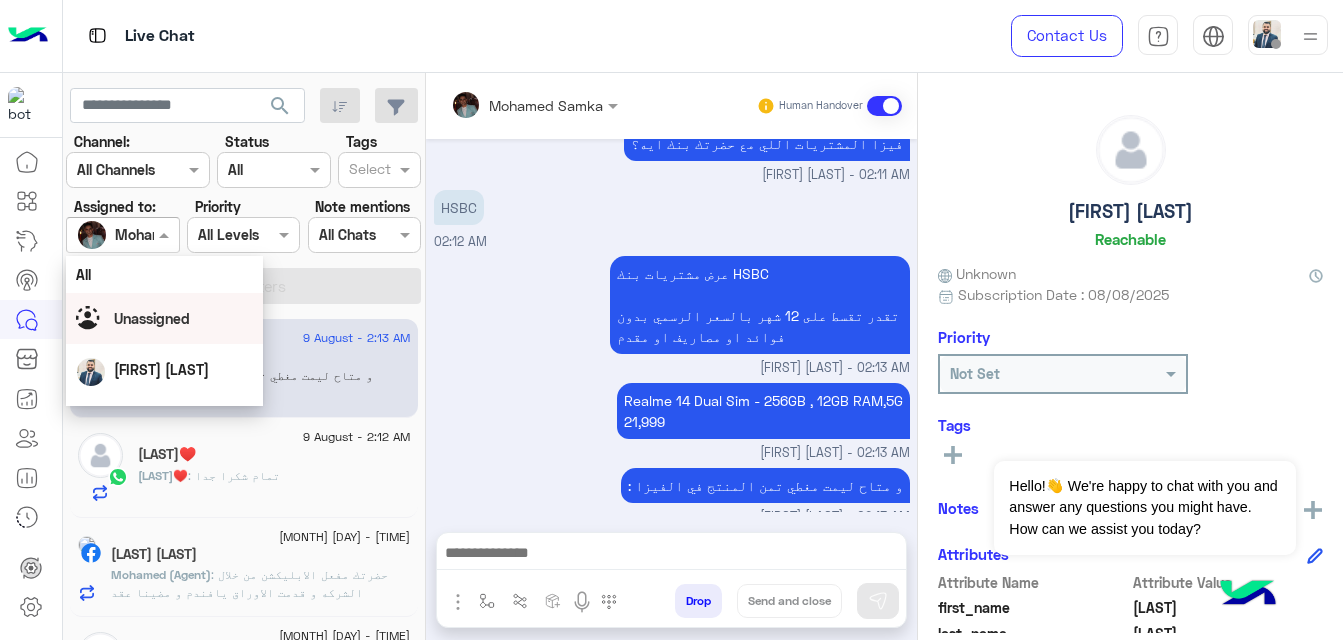 click on "Live Chat Contact Us Help Center عربي English search Channel: Channel All Channels Status Channel All Tags Select Assigned to: Assigned on Mohamed Samka Priority All Levels All Levels Note mentions Select All Chats Apply Filters 9 August - 2:13 AM Toka Nosair Mohamed (Agent) : و متاح ليمت مغطي تمن المنتج في الفيزا
9 August - 2:12 AM ShiMoOo♥️ ShiMoOo♥️ : تمام شكرا جدا 9 August - 2:11 AM Aya Mansour Mohamed (Agent) : حضرتك مفعل الابليكشن من خلال الشركه و قدمت الاوراق يافندم و مضينا عقد التفعيل و نازل لحضرتك ليمت
ولا حضرتك محمل الابليكشن علي الفون
9 August - 2:11 AM 𓆏 1 𓆏 : شكرا 9 August - 2:07 AM زين العابدين Mohamed (Agent) 9 August - 2:02 AM Mostafa Tamer Mohamed (Agent) 9 August - 2:02 AM Alrosy🇷🇺🇷🇺 Mohamed (Agent) : معنديش معلومه 9 August - 2:01 AM بطوط" at bounding box center (671, 320) 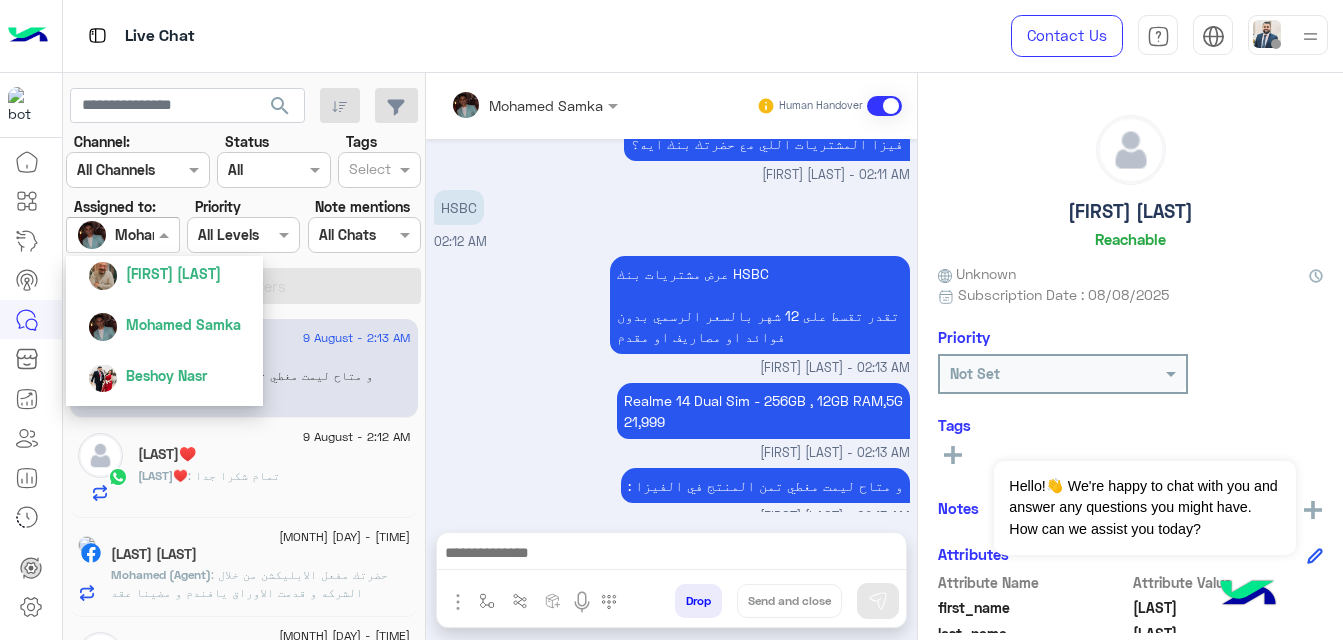 scroll, scrollTop: 248, scrollLeft: 0, axis: vertical 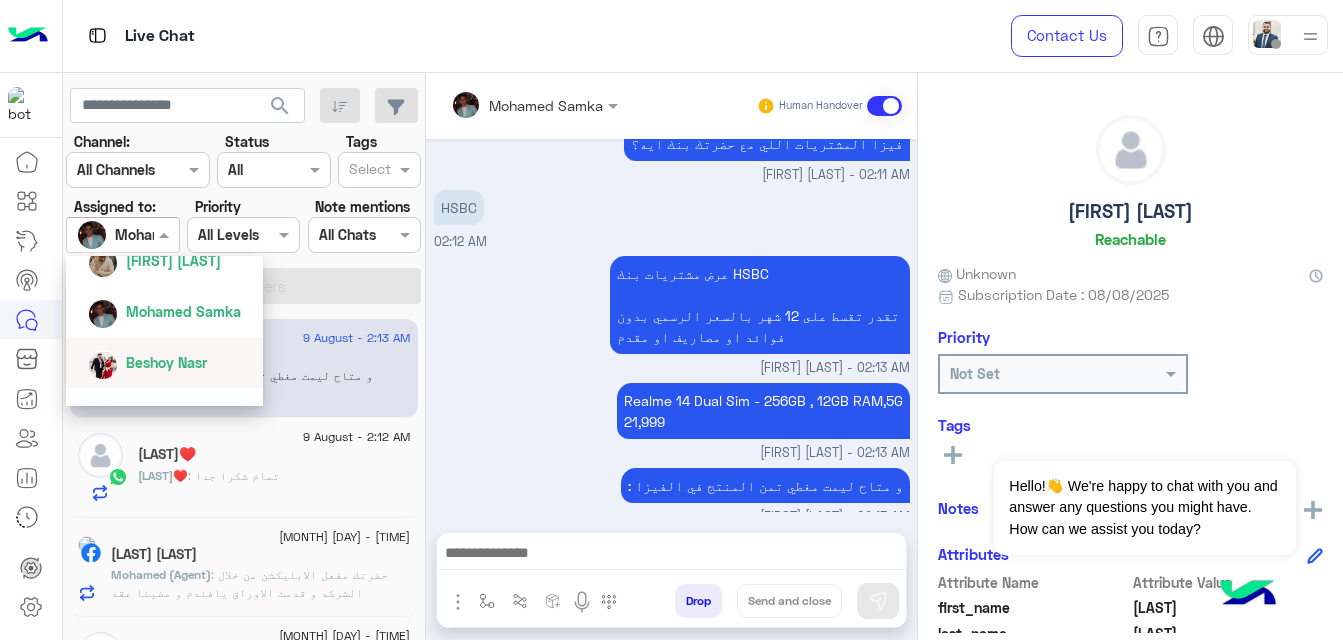 click on "Beshoy Nasr" at bounding box center [166, 362] 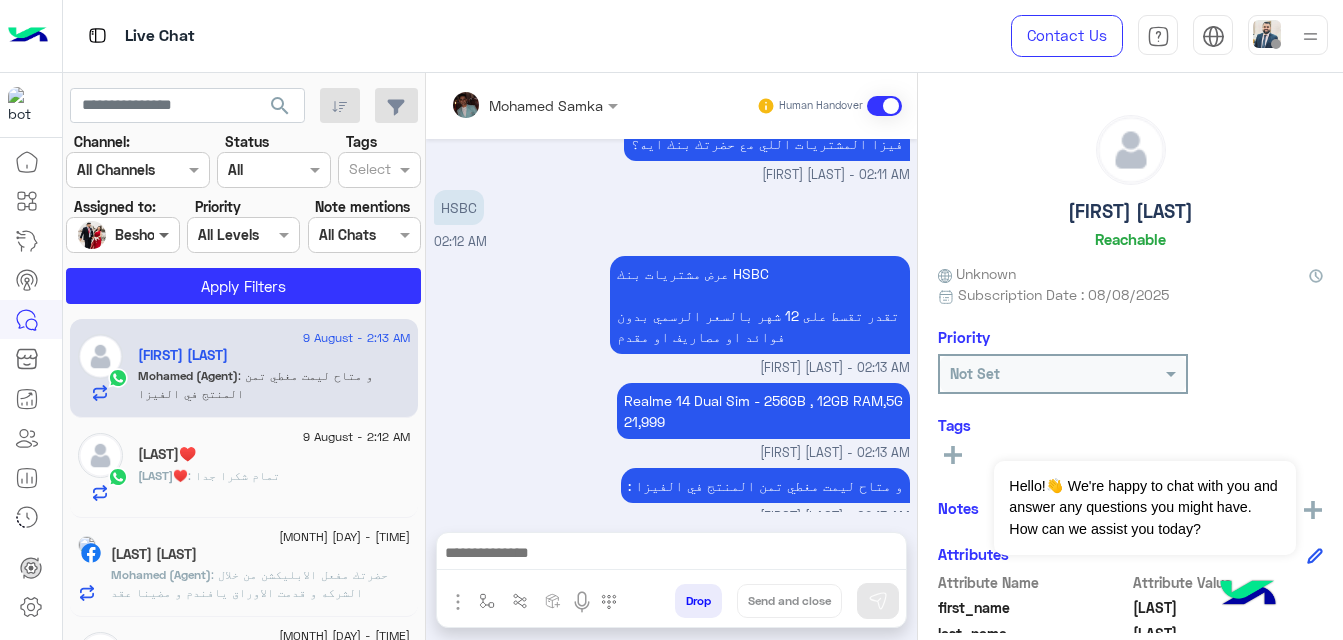 click at bounding box center (166, 234) 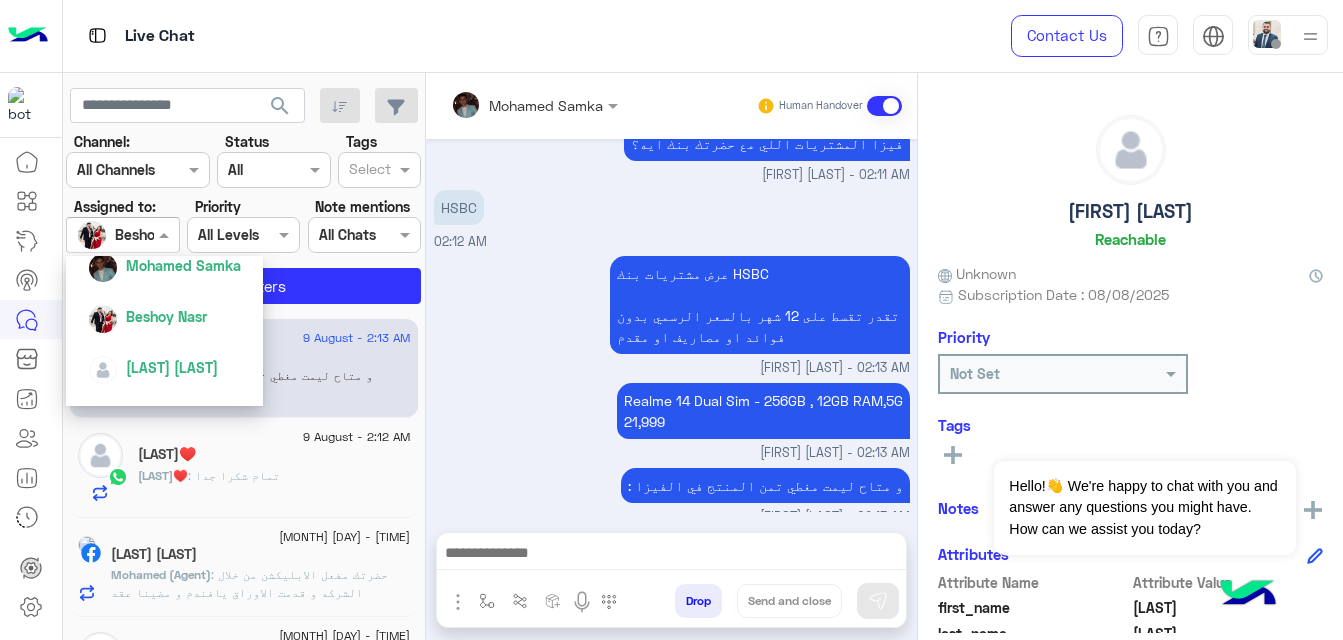 scroll, scrollTop: 333, scrollLeft: 0, axis: vertical 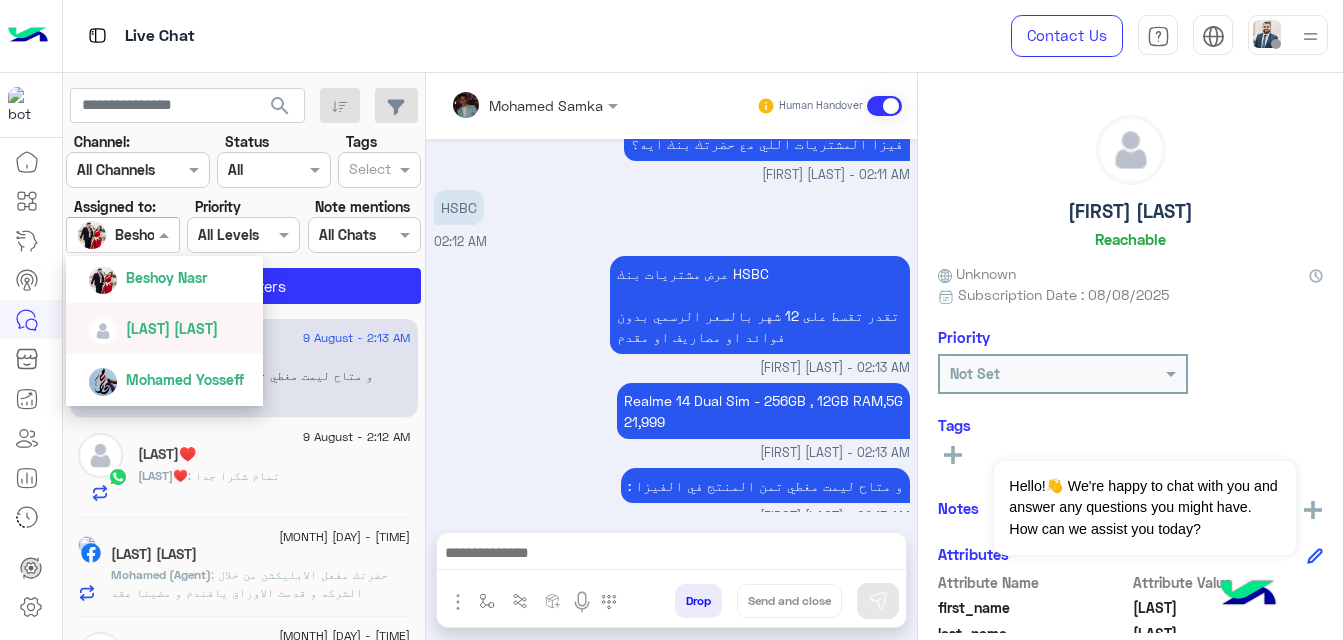 click on "[LAST] [LAST]" at bounding box center (170, 328) 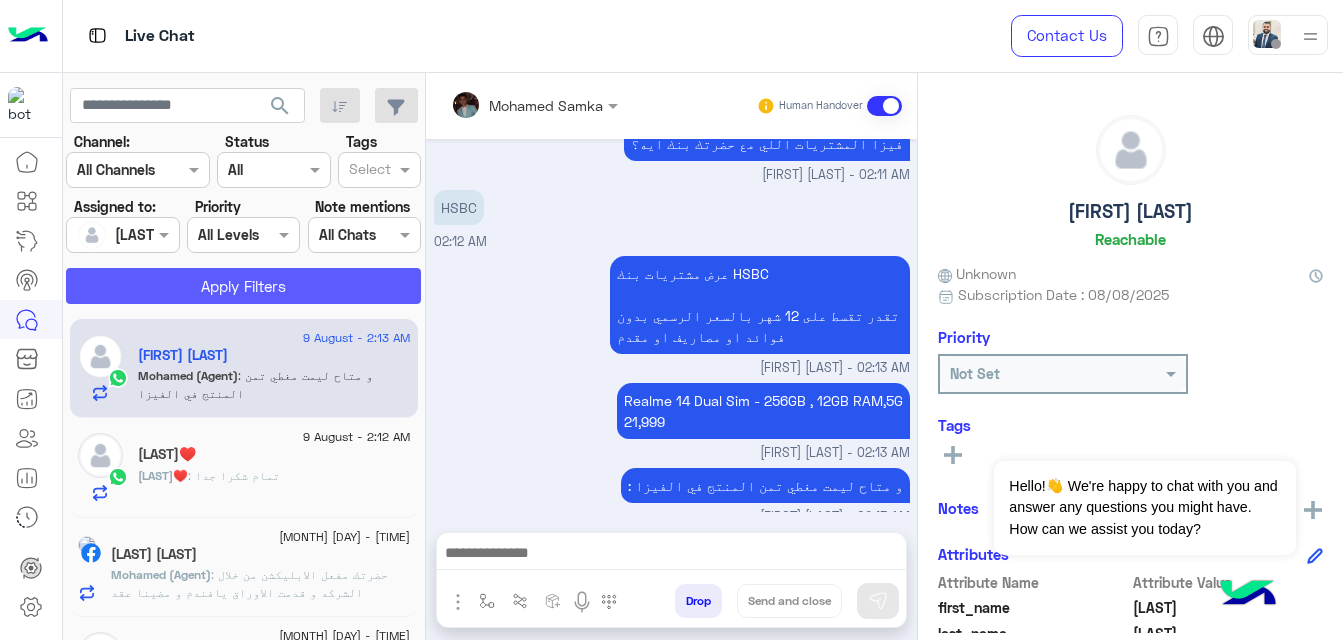 click on "Apply Filters" 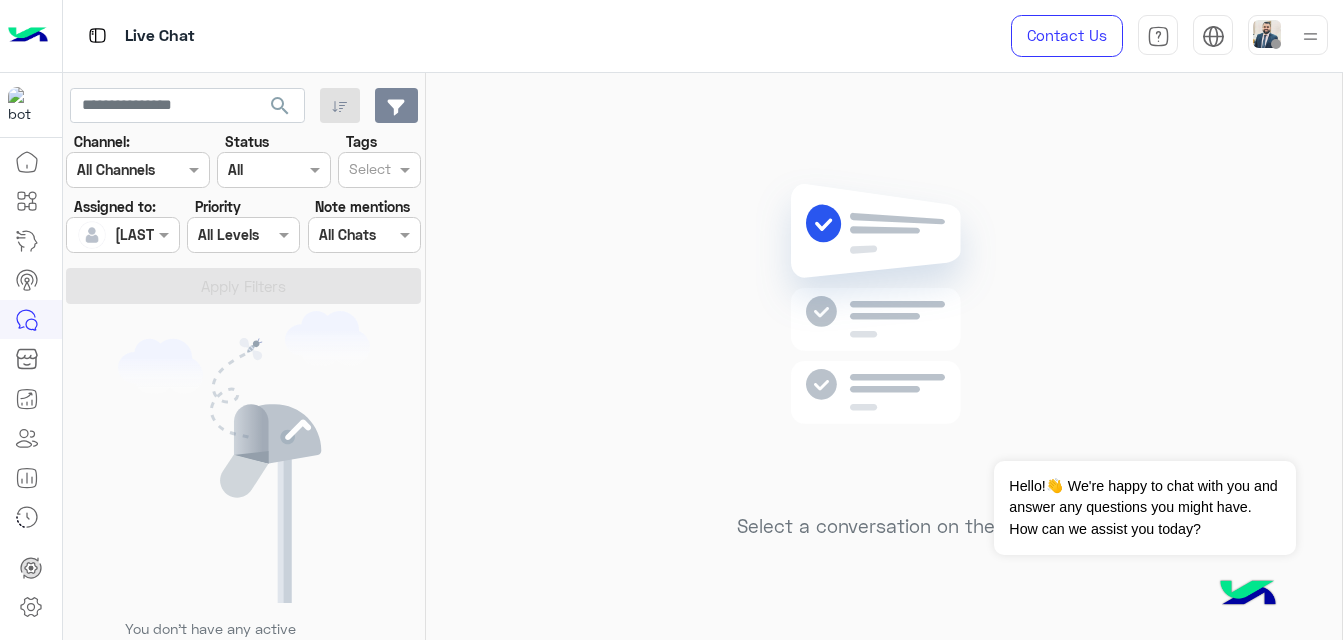 click 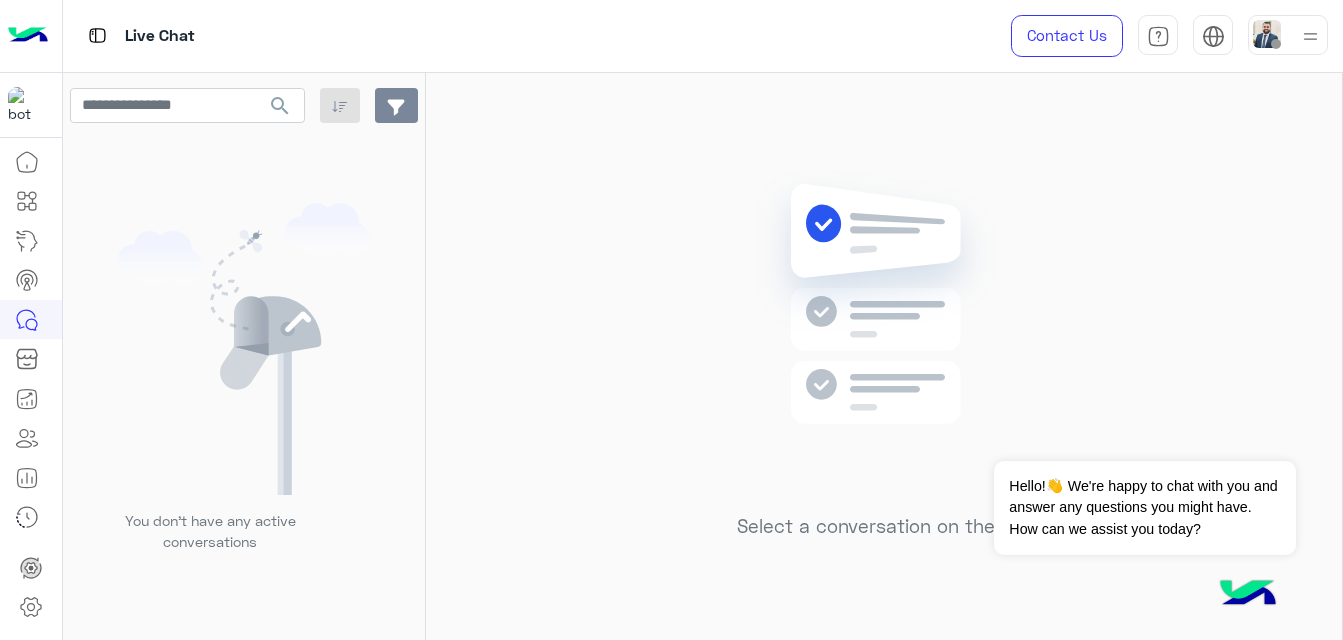 click 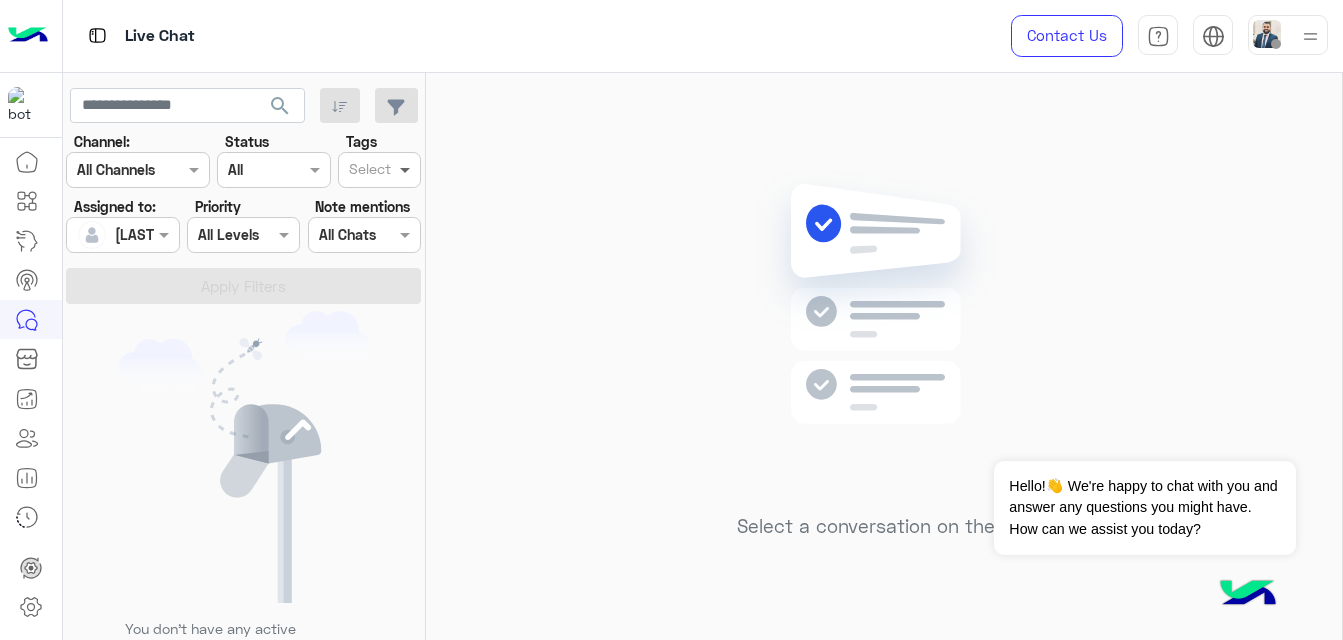 click at bounding box center [407, 169] 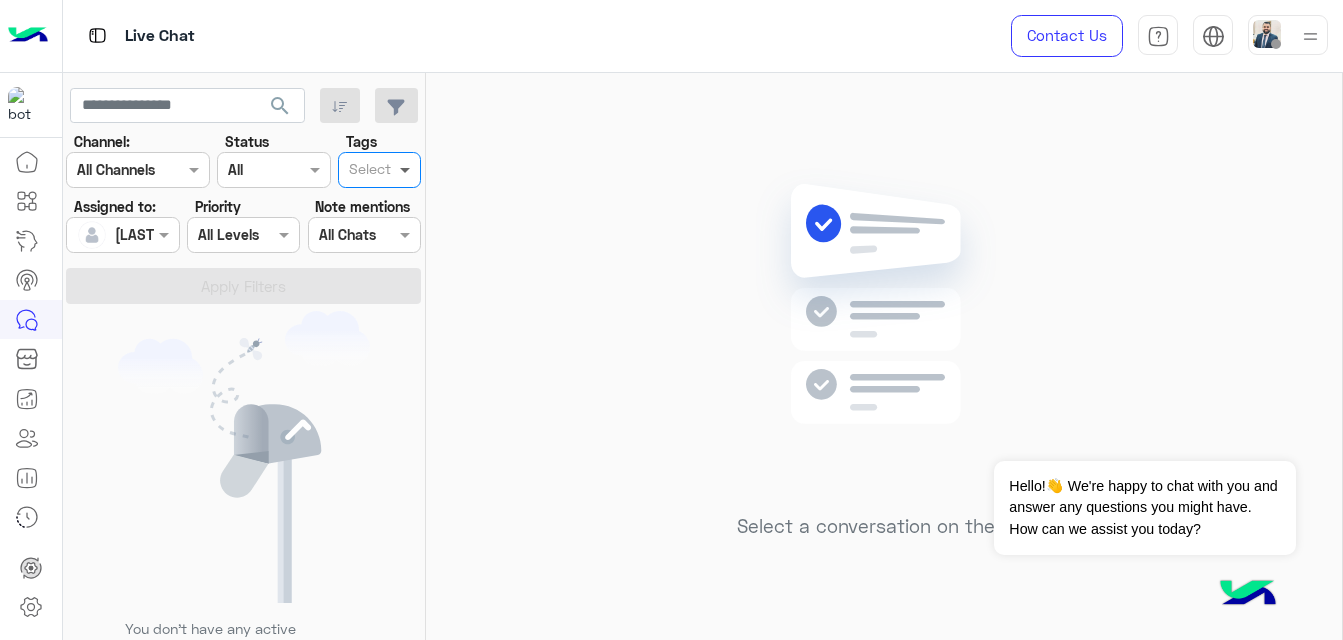 click at bounding box center (407, 169) 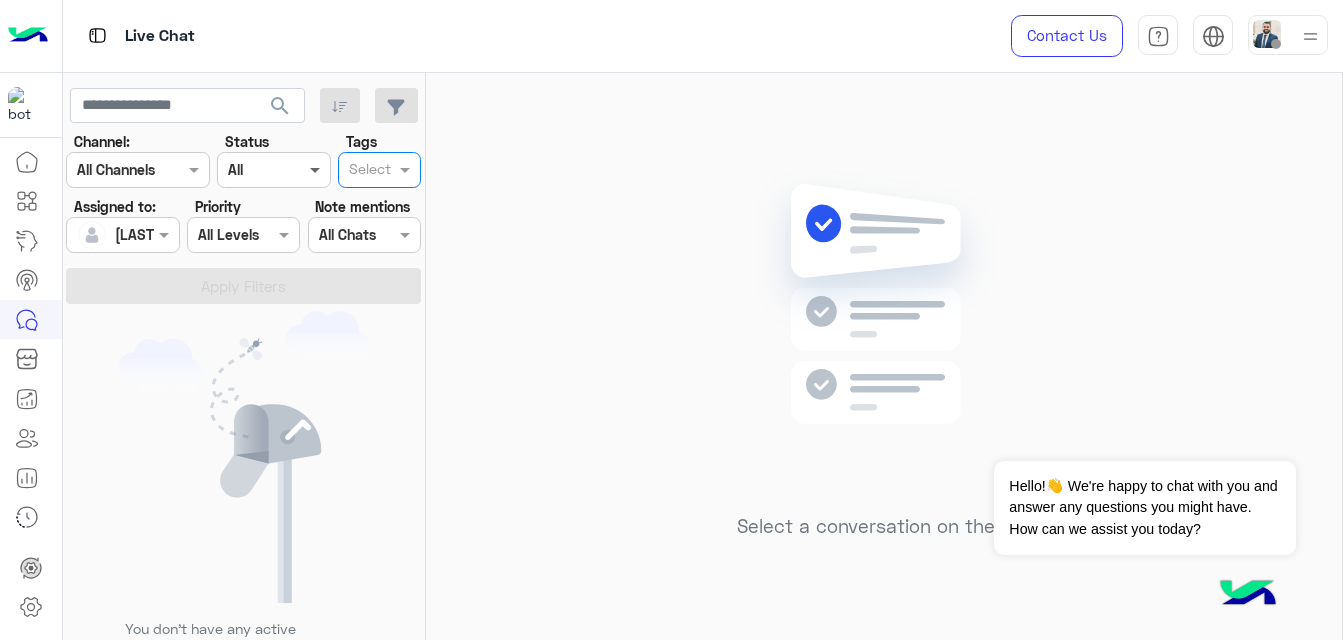 click at bounding box center [317, 169] 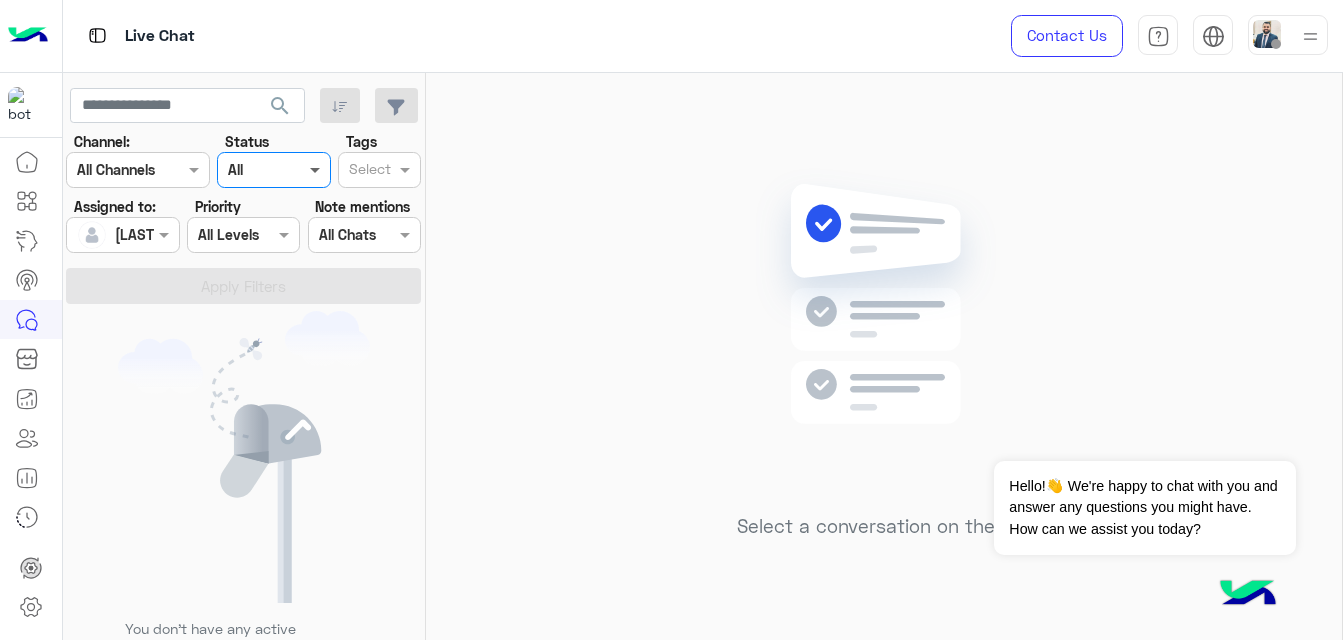 click at bounding box center [317, 169] 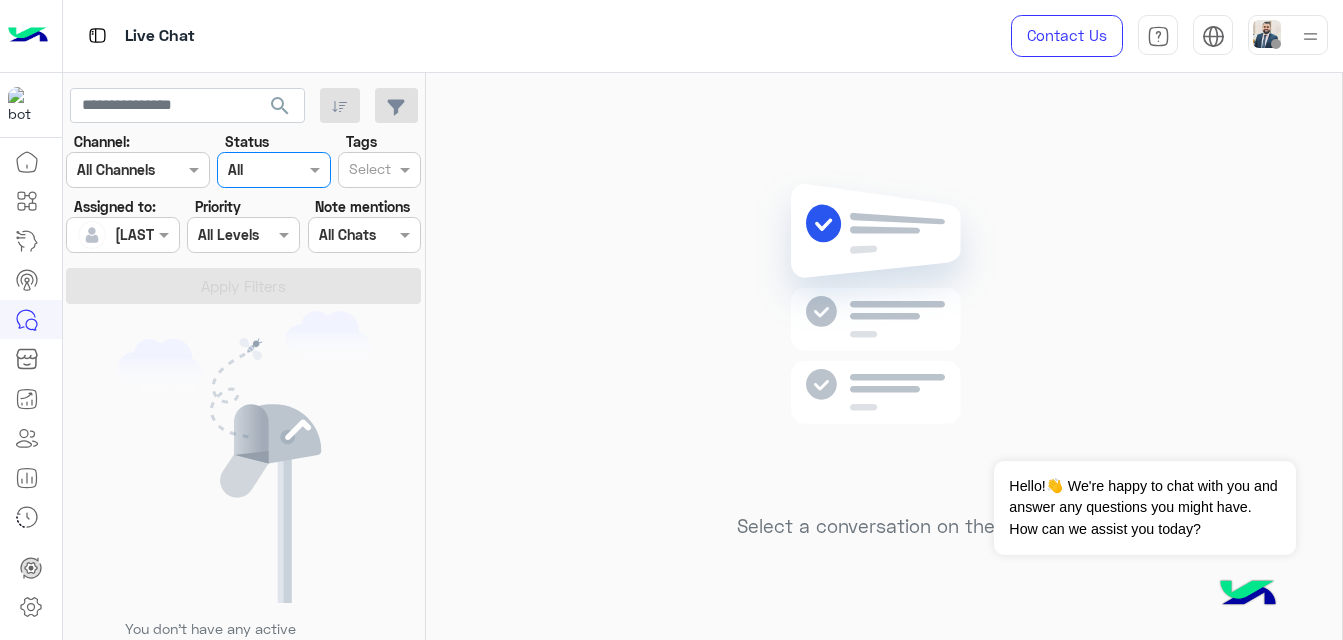 click at bounding box center [342, 235] 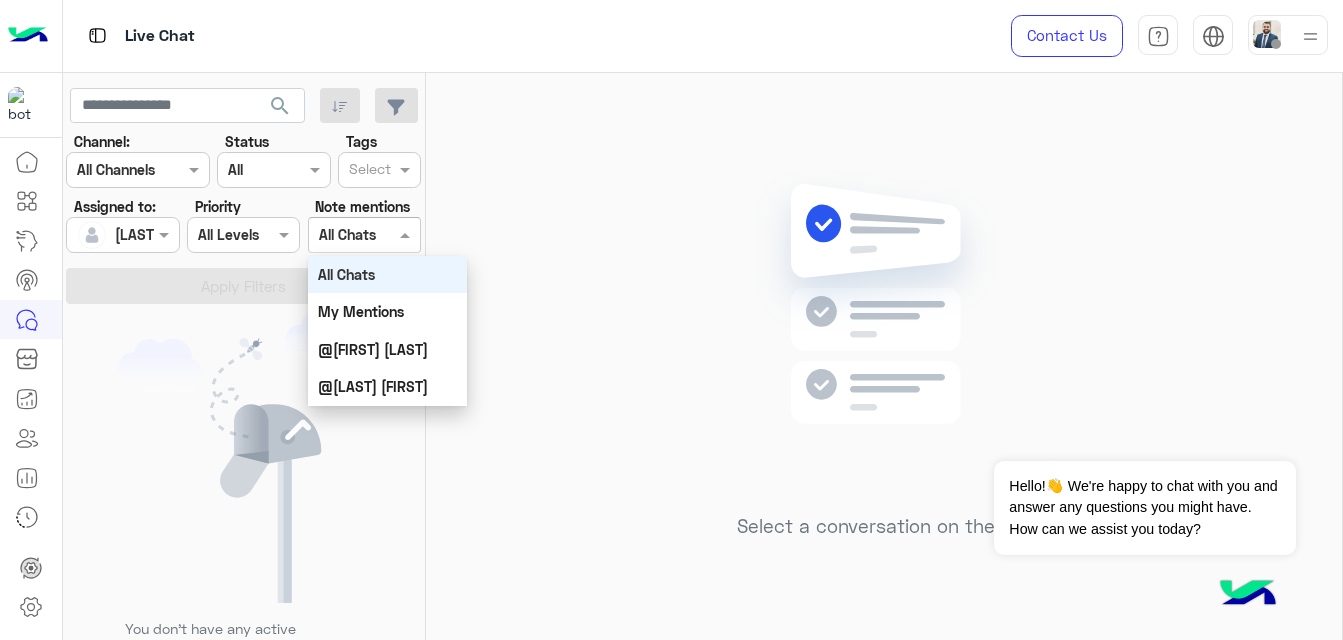 click at bounding box center [342, 235] 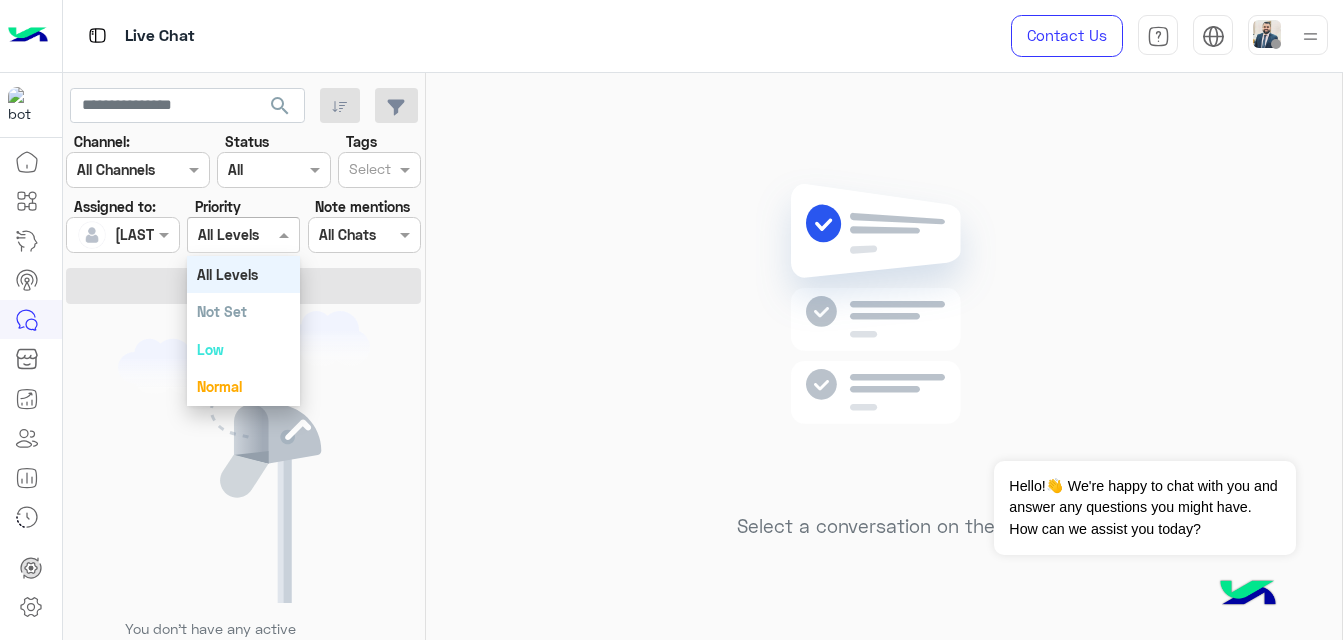 click at bounding box center [243, 234] 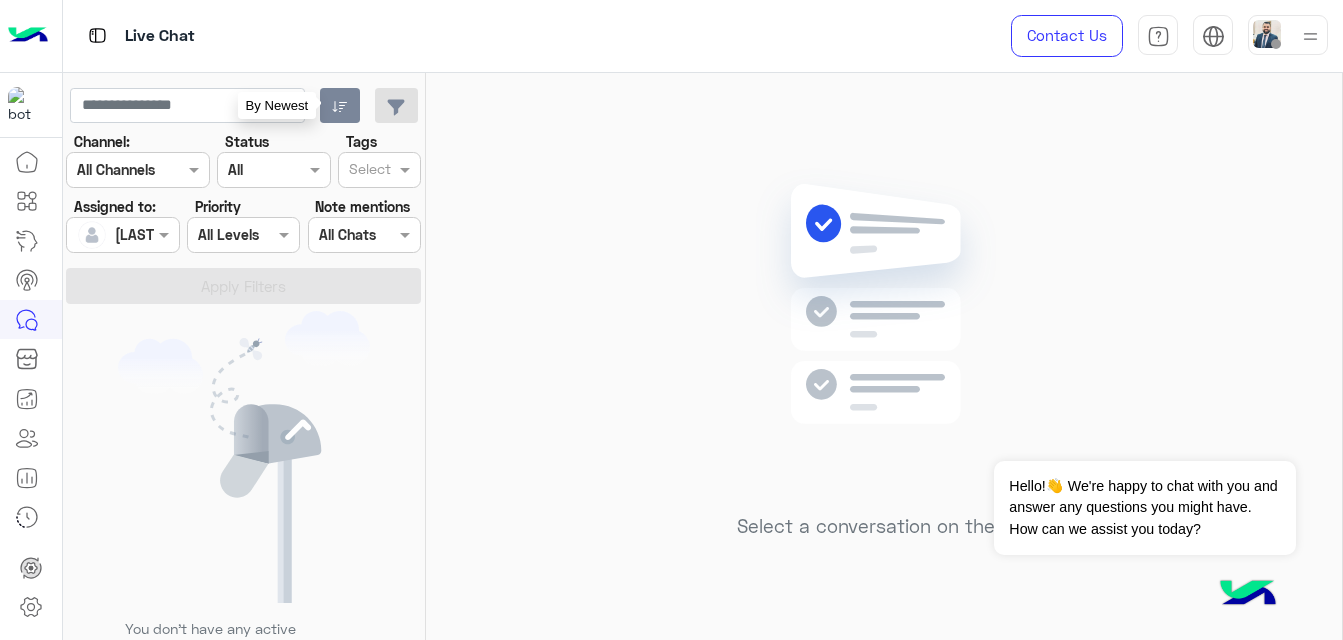 click 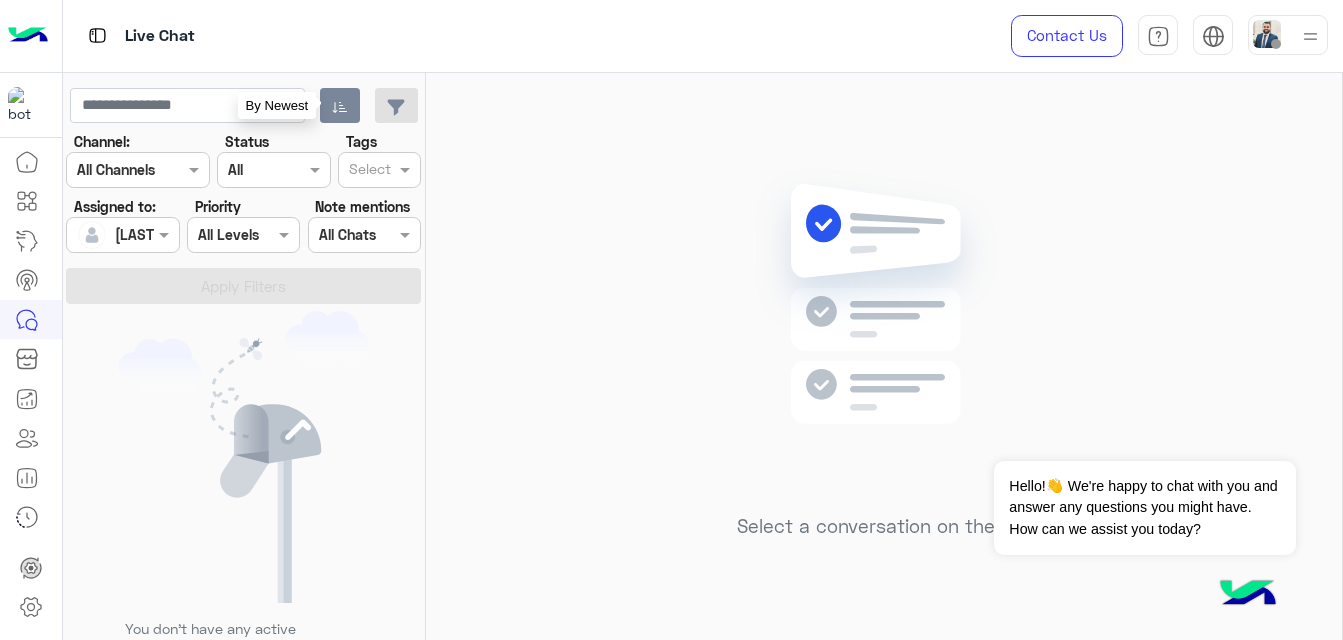 click 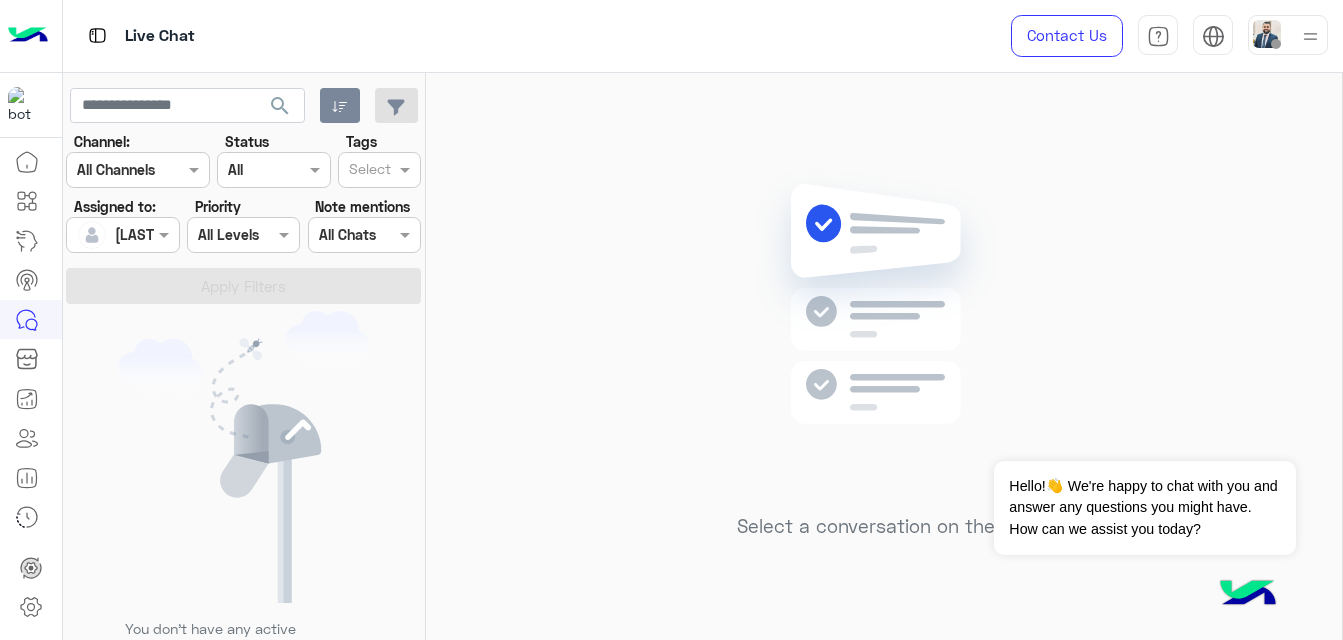 click on "Assigned on [LAST] [LAST]" at bounding box center (122, 235) 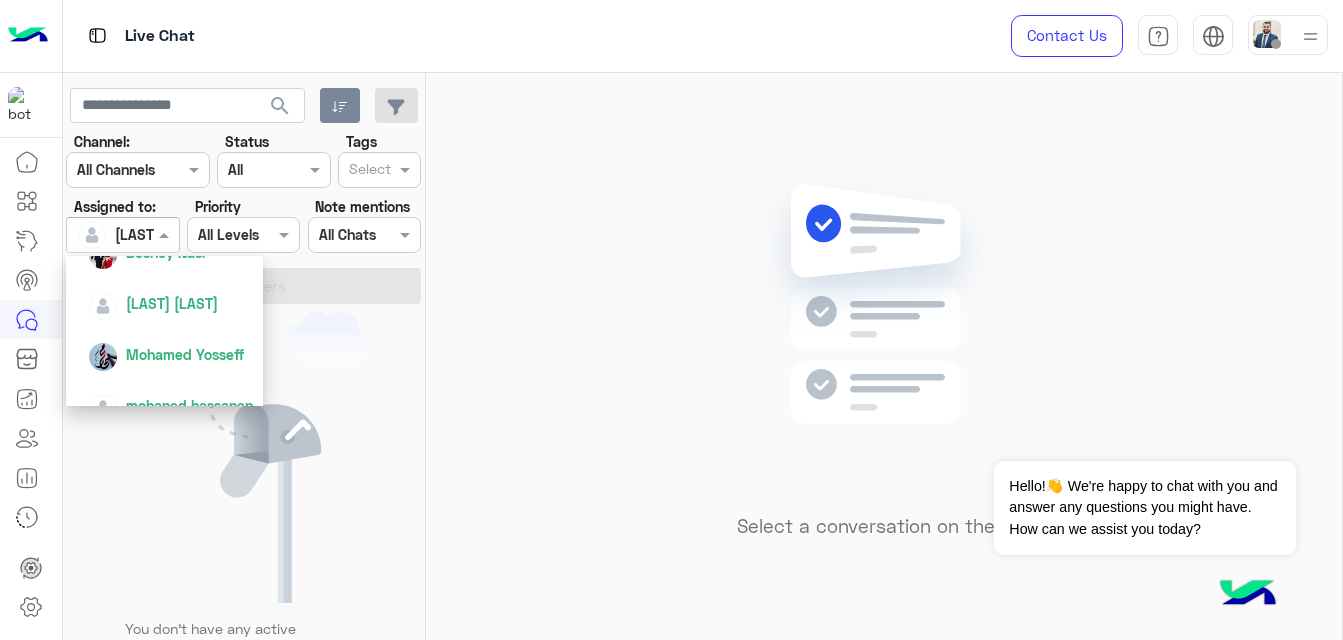 scroll, scrollTop: 378, scrollLeft: 0, axis: vertical 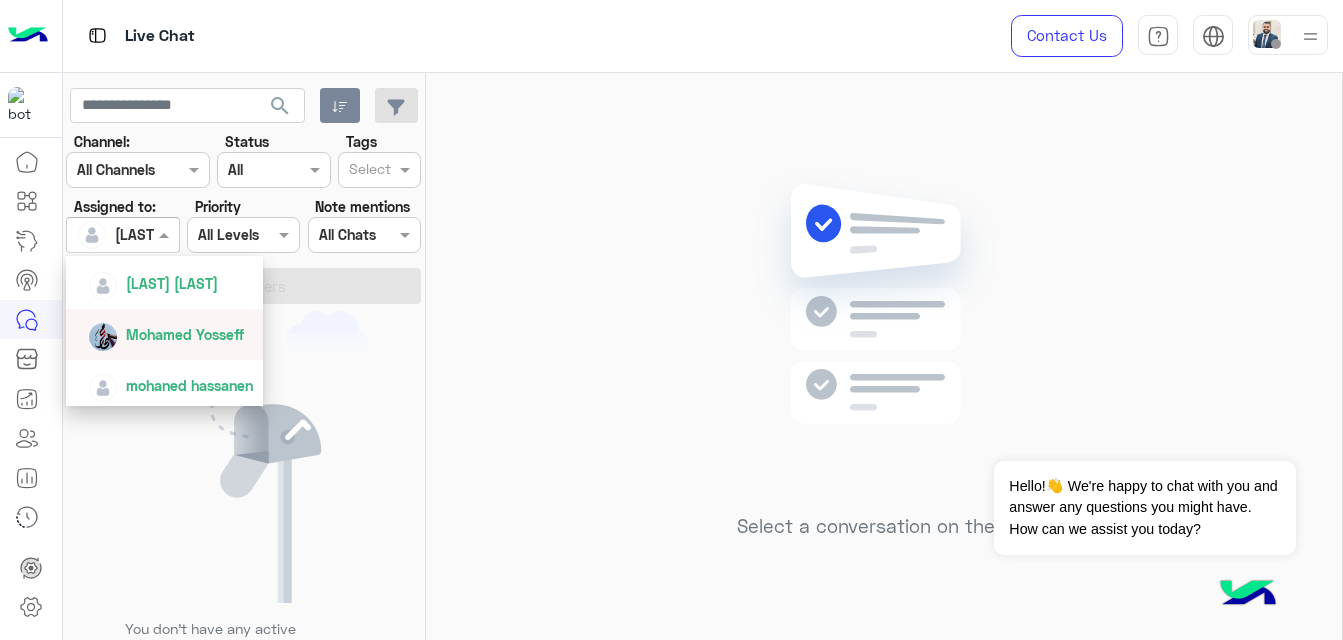 click on "Mohamed Yosseff" at bounding box center [185, 334] 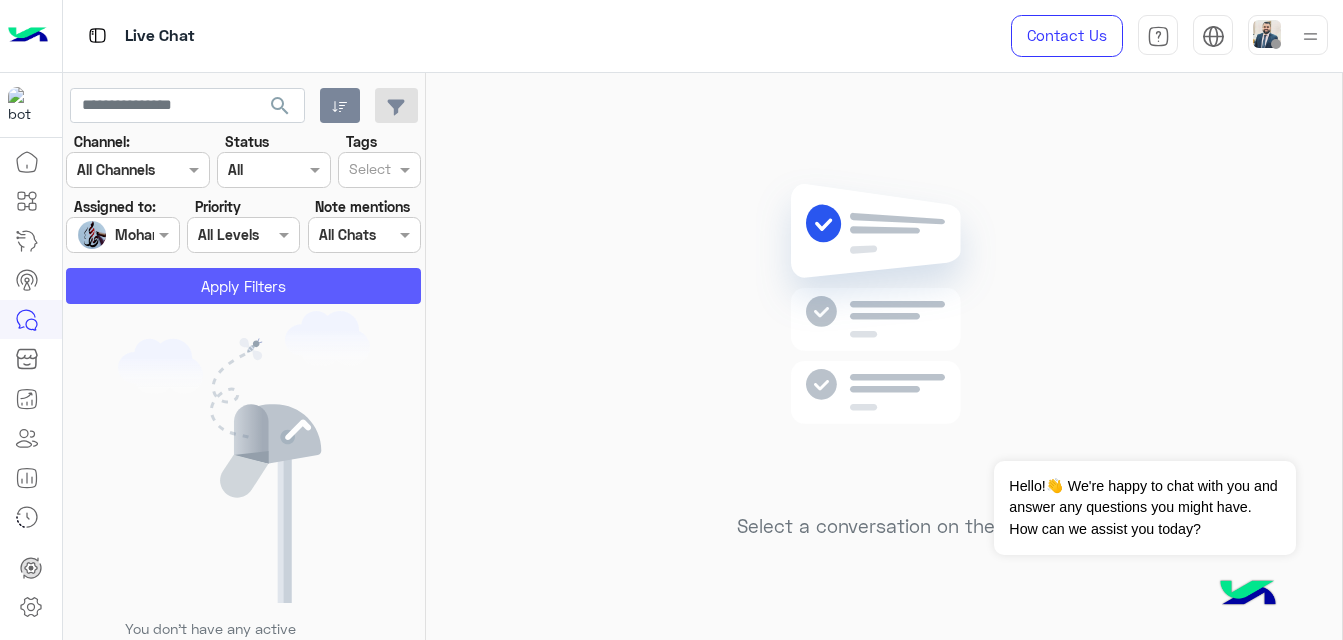 click on "Apply Filters" 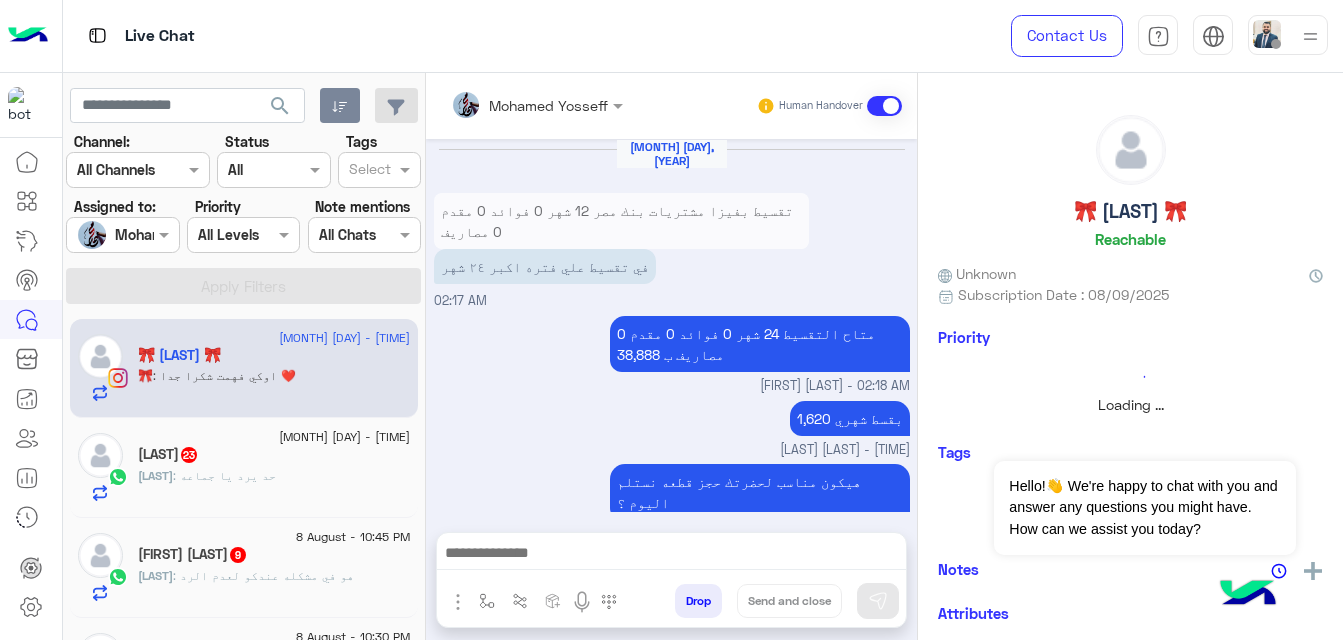 scroll, scrollTop: 462, scrollLeft: 0, axis: vertical 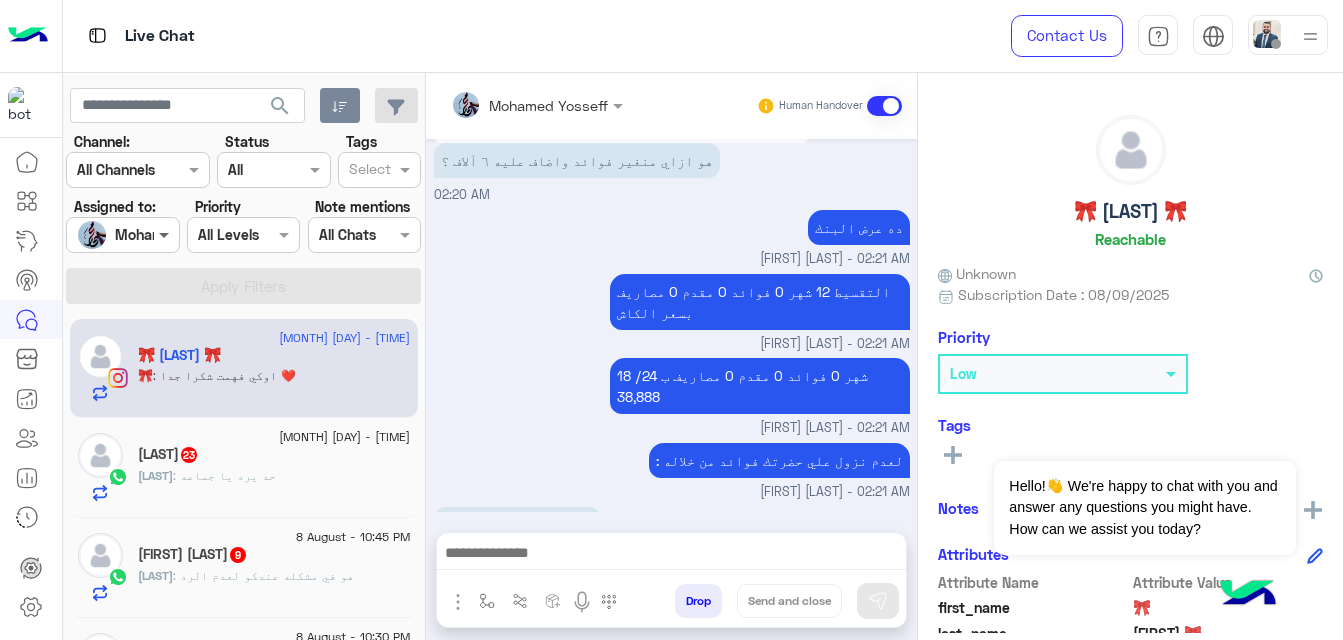 click at bounding box center [166, 234] 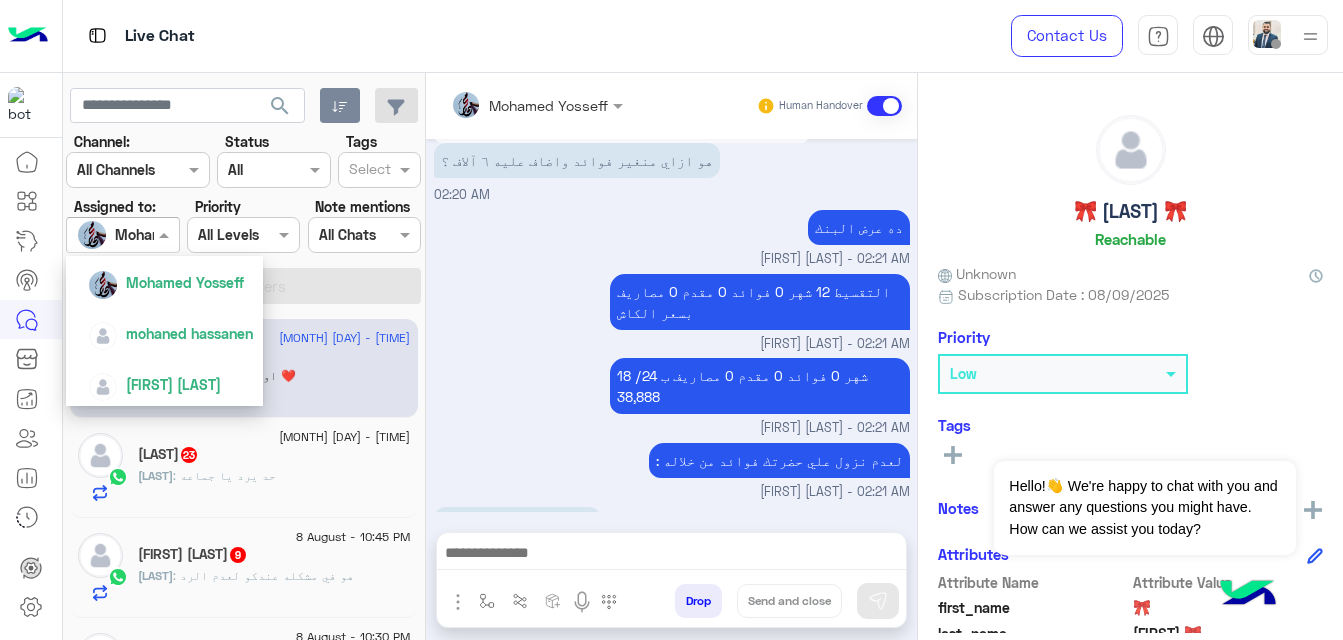 scroll, scrollTop: 444, scrollLeft: 0, axis: vertical 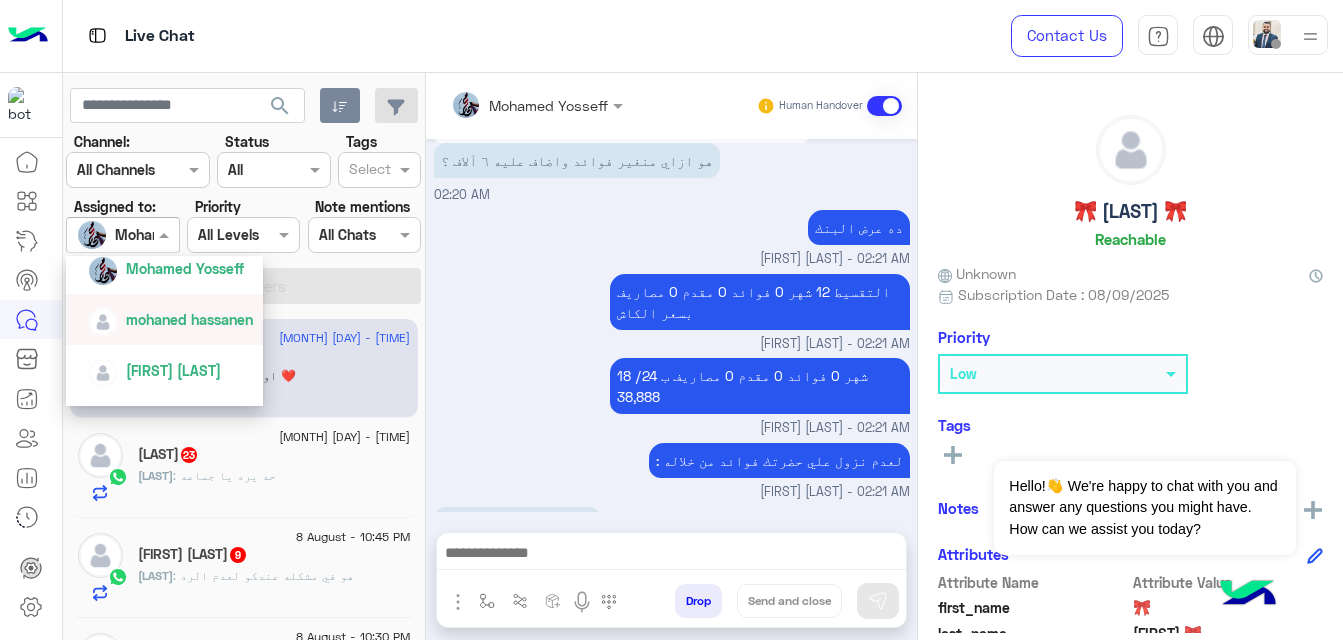 click on "mohaned hassanen" at bounding box center [189, 319] 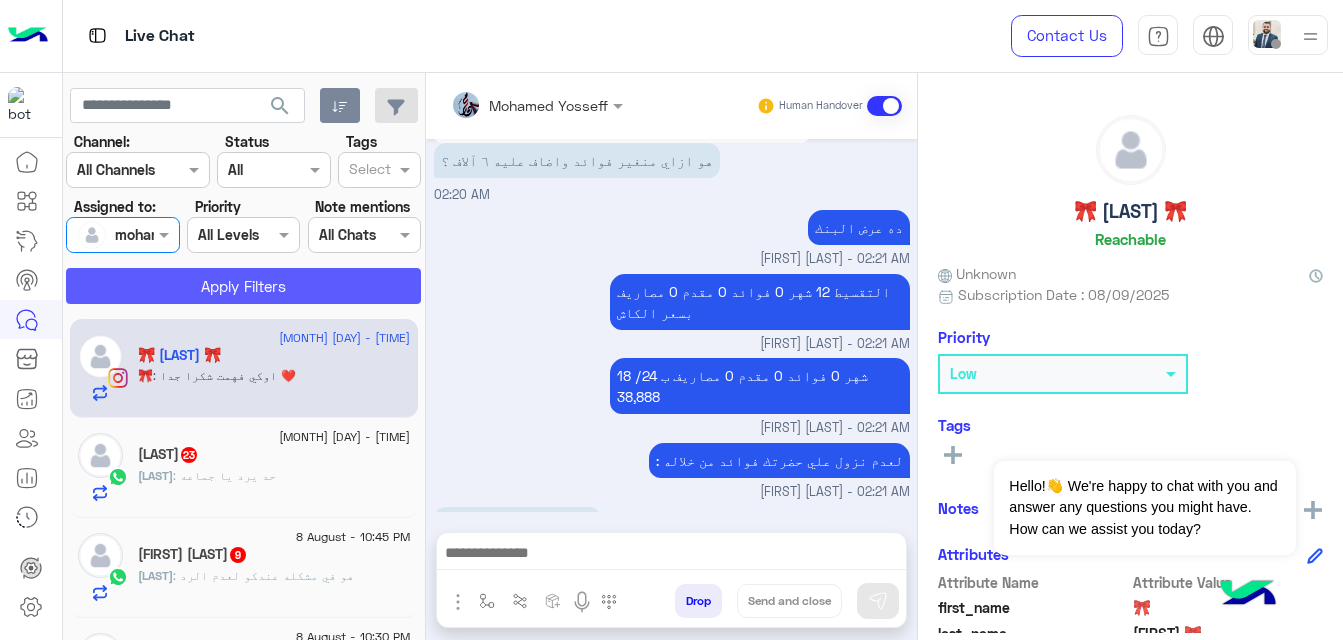 click on "Apply Filters" 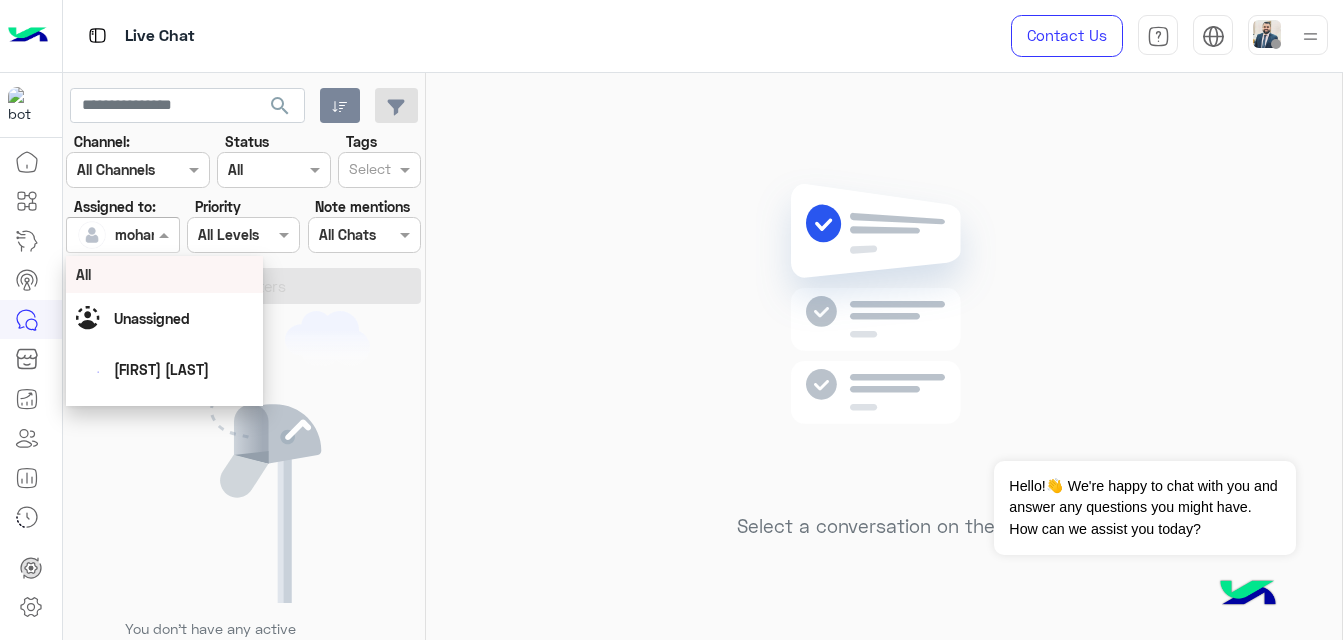 click at bounding box center [166, 234] 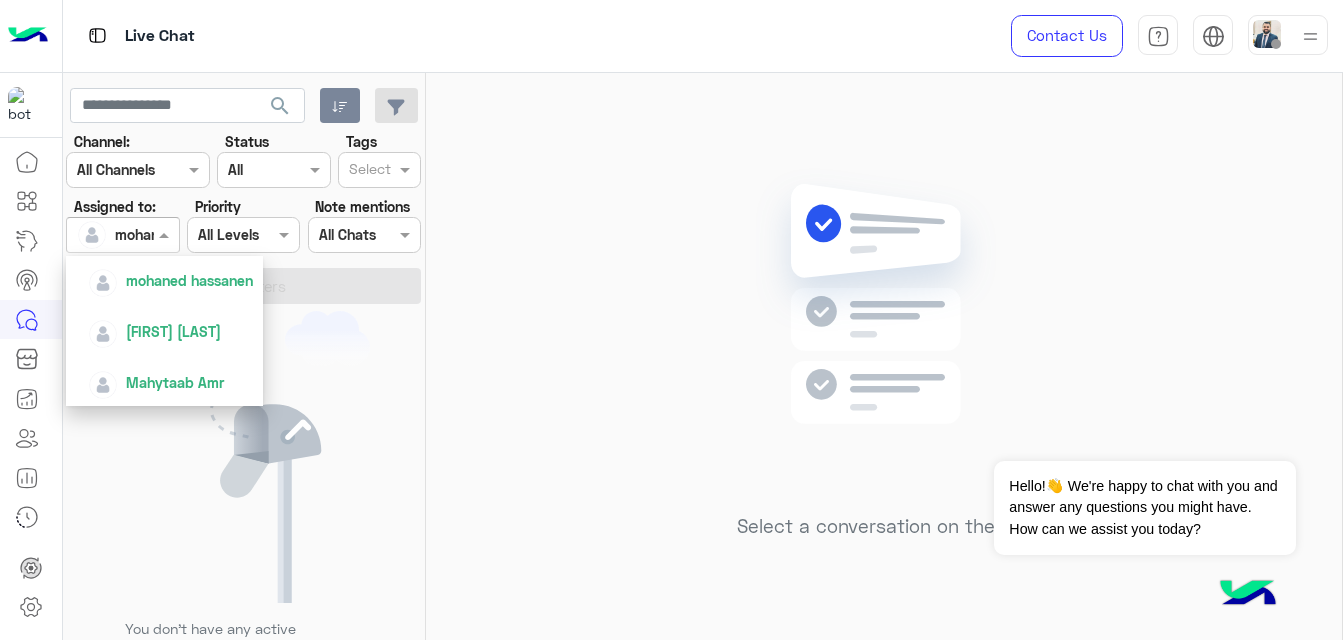 scroll, scrollTop: 495, scrollLeft: 0, axis: vertical 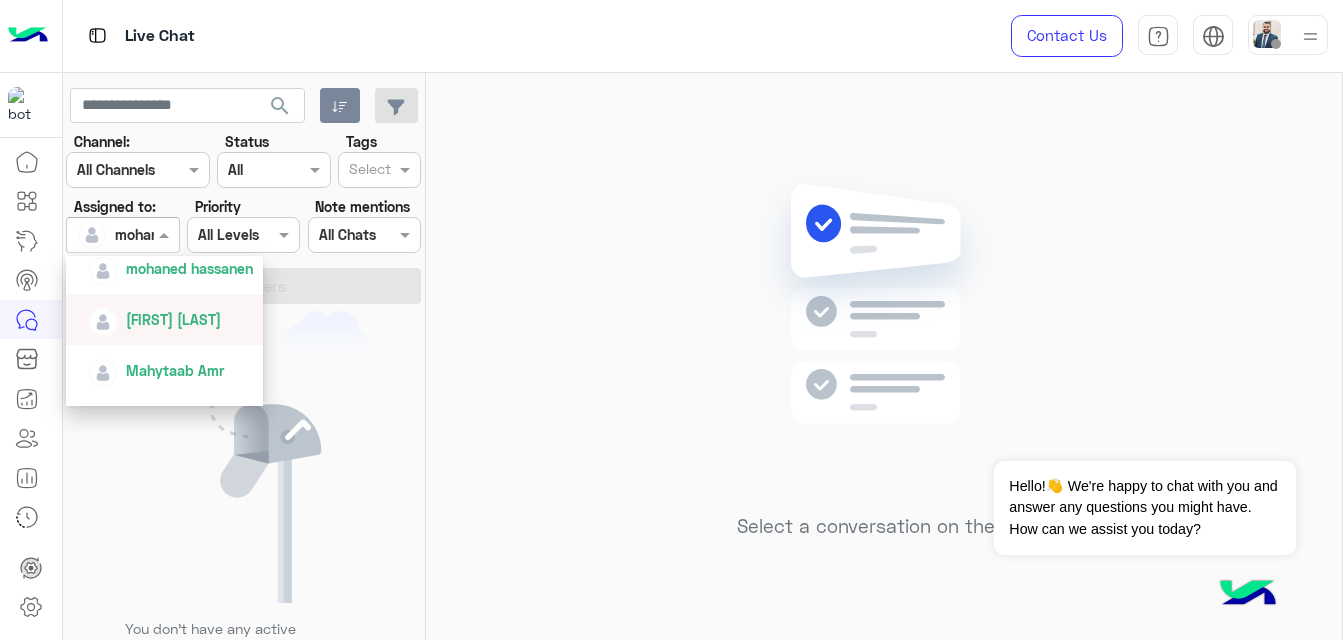 click on "[FIRST] [LAST]" at bounding box center [173, 319] 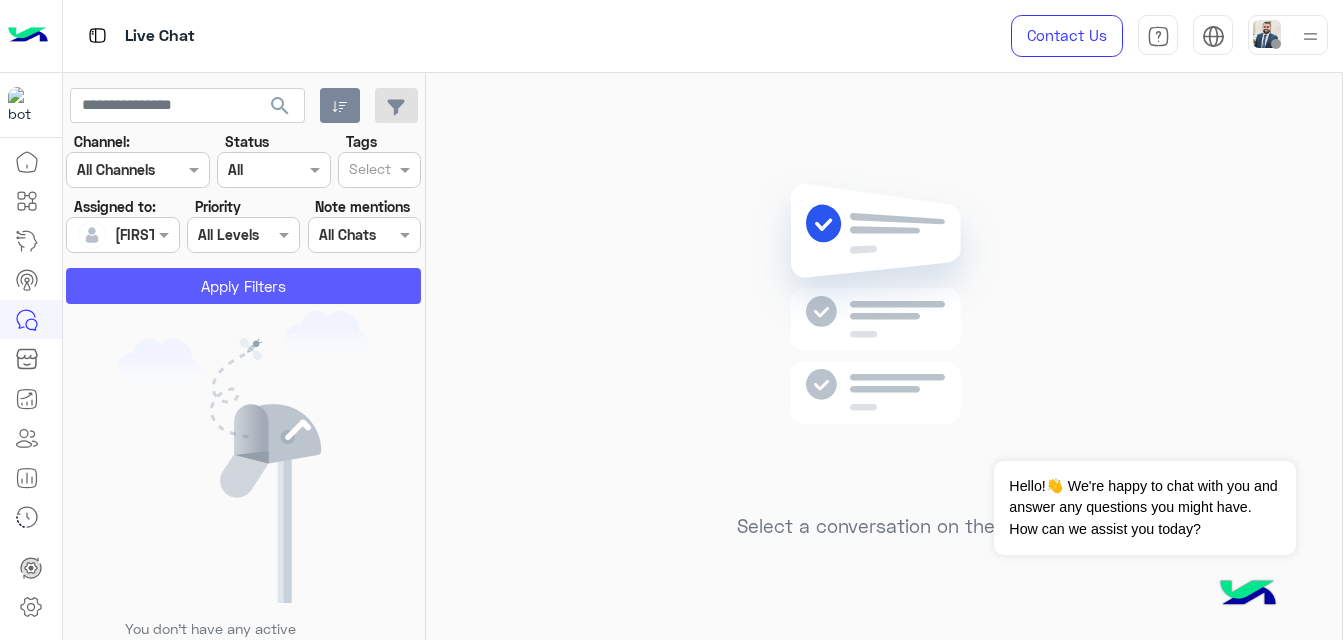 click on "Apply Filters" 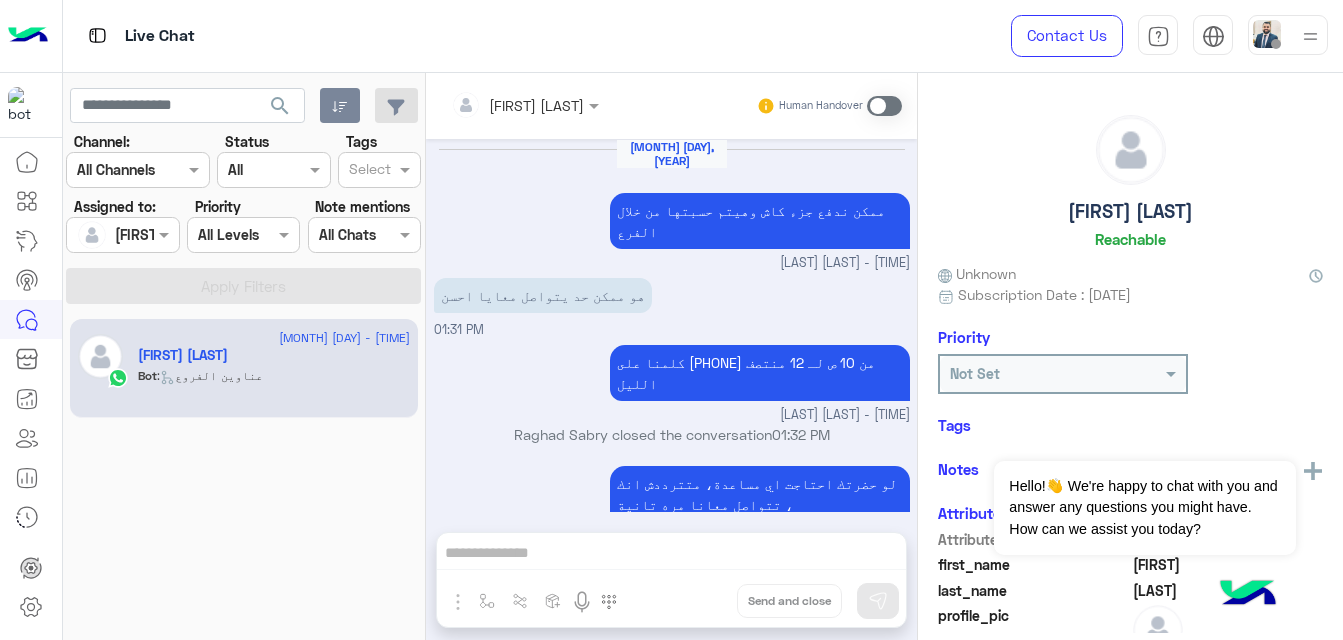scroll, scrollTop: 849, scrollLeft: 0, axis: vertical 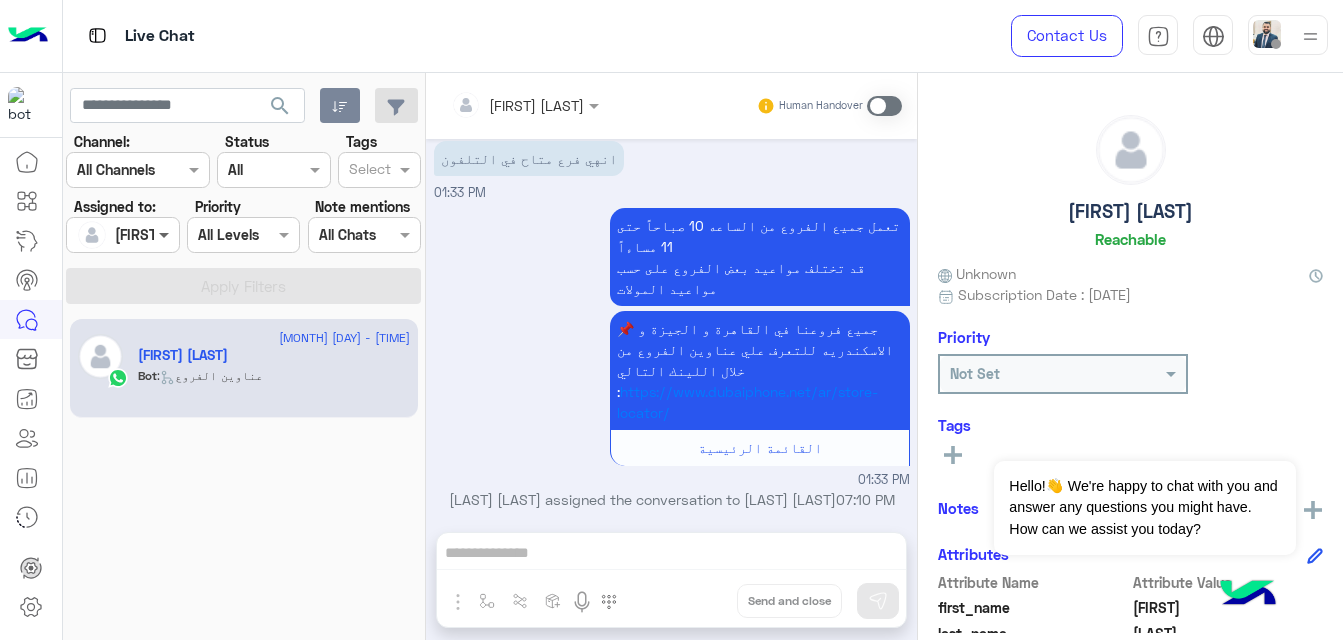 click at bounding box center [166, 234] 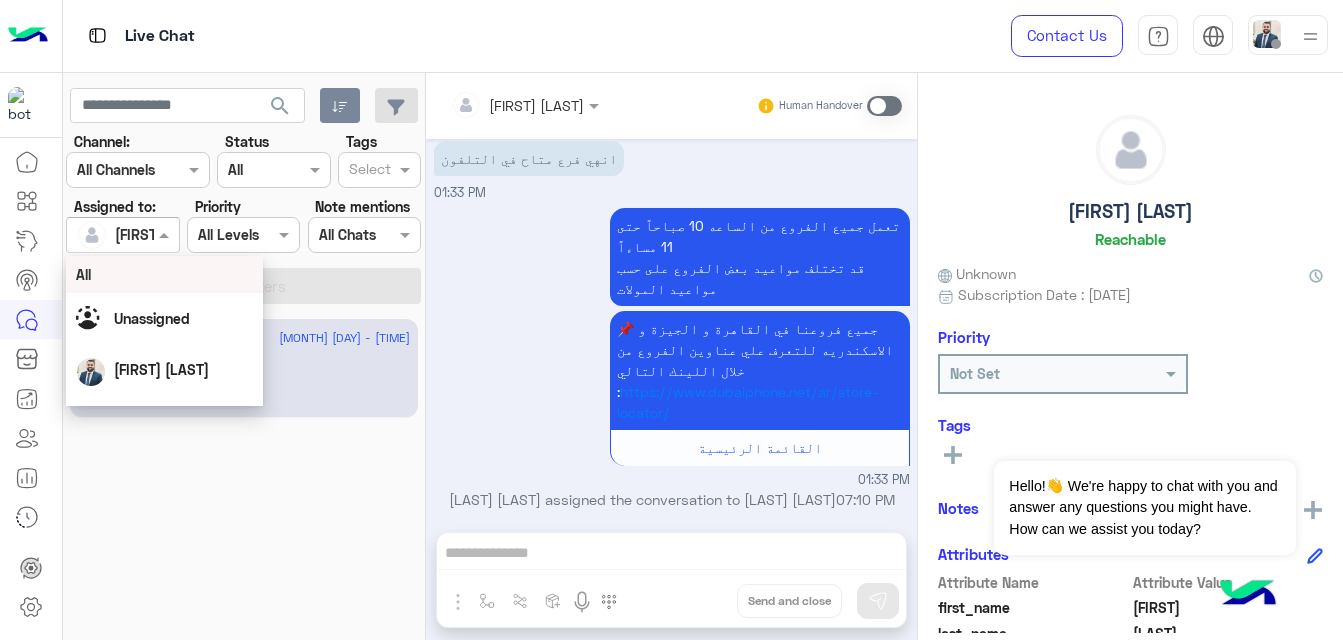 click on "Live Chat Contact Us Help Center عربي English search Channel: Channel All Channels Status Channel All Tags Select Assigned to: Assigned on Raghad Sabry Priority All Levels All Levels Note mentions Select All Chats Apply Filters 8 August - 1:33 PM Adham Nosseir Bot : عناوين الفروع Raghad Sabry Human Handover Aug 8, 2025 ممكن ندفع جزء كاش وهيتم حسبتها من خلال الفرع Raghad Sabry - 01:30 PM هو ممكن حد يتواصل معايا احسن 01:31 PMكلمنا على 15254 من 10 ص لـ 12 منتصف الليل Raghad Sabry - 01:32 PM Raghad Sabry closed the conversation 01:32 PM لو حضرتك احتاجت اي مساعدة، متترددش انك تتواصل معانا مره تانية ، ودلوقتى كمان تقدر تحجز المنتج المطلوب من أقرب فرع لك بكل سهولة: 1️⃣ احجز من صفحه المنتج ع الويب سايت Www.dubaiphone.net Raghad Sabry - 01:32 PM" at bounding box center (671, 320) 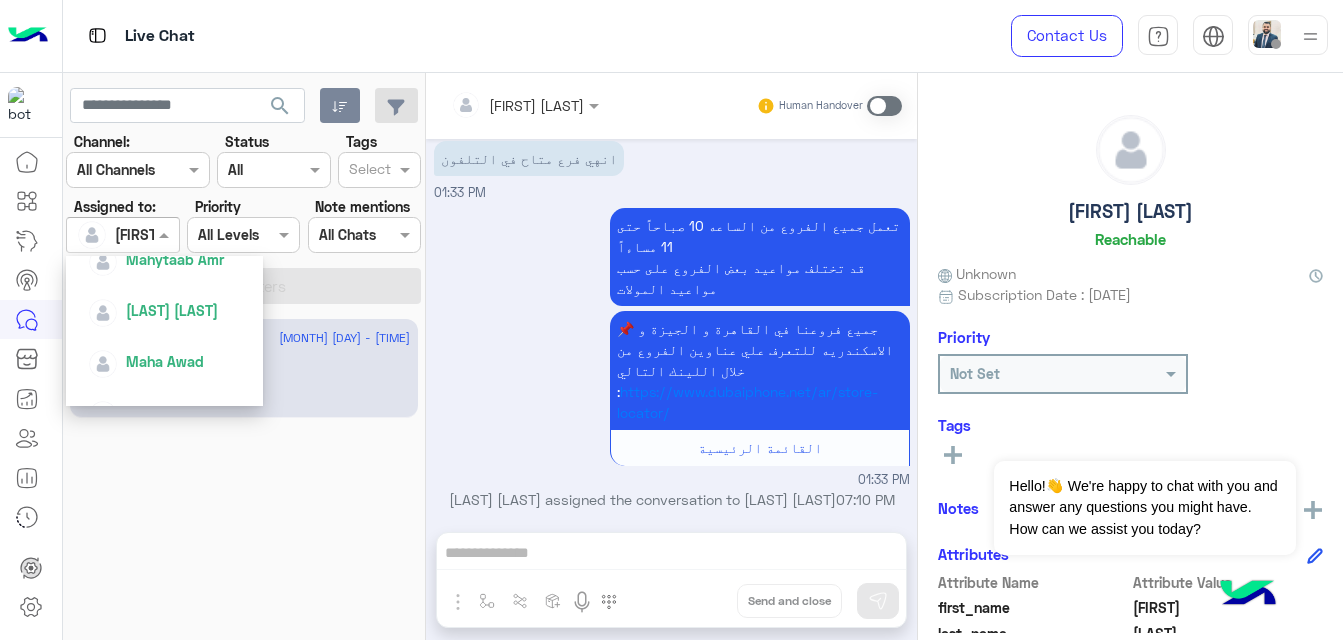 scroll, scrollTop: 685, scrollLeft: 0, axis: vertical 